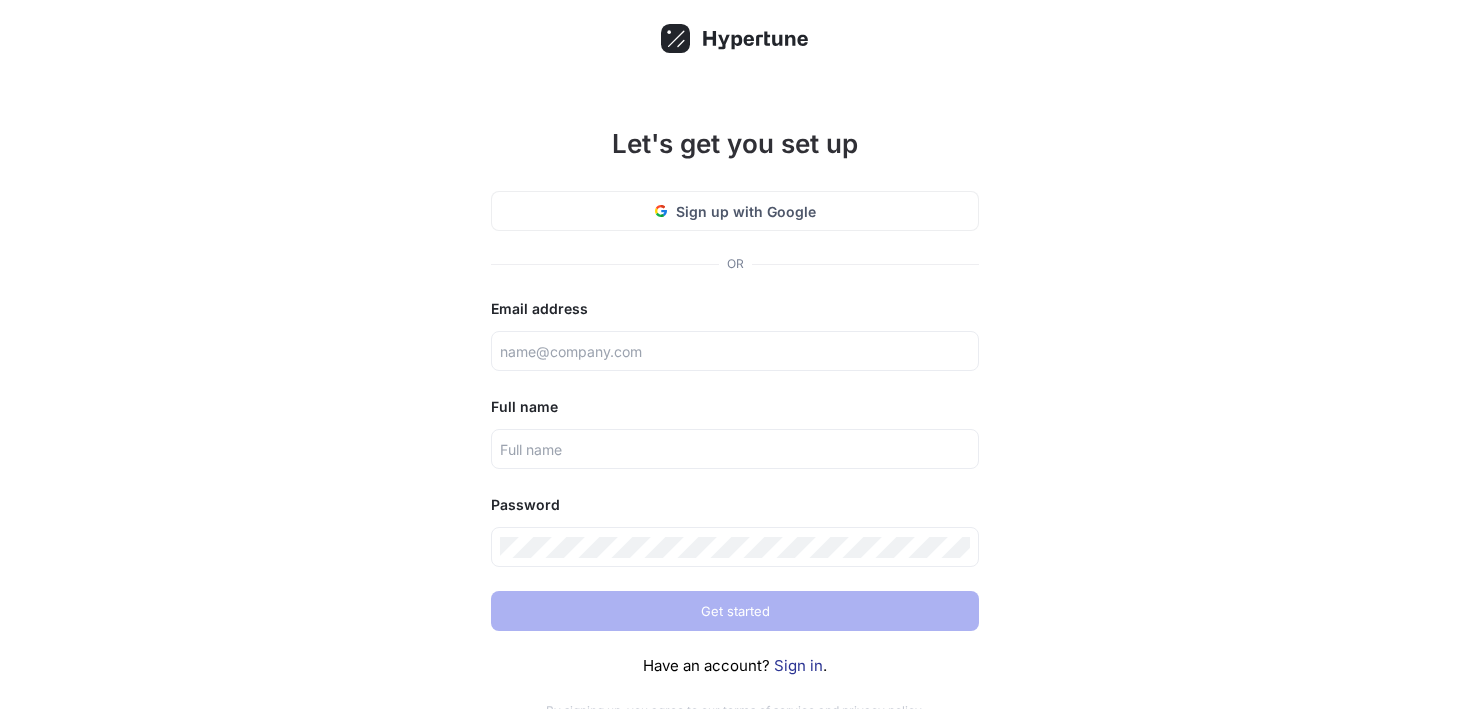 scroll, scrollTop: 0, scrollLeft: 0, axis: both 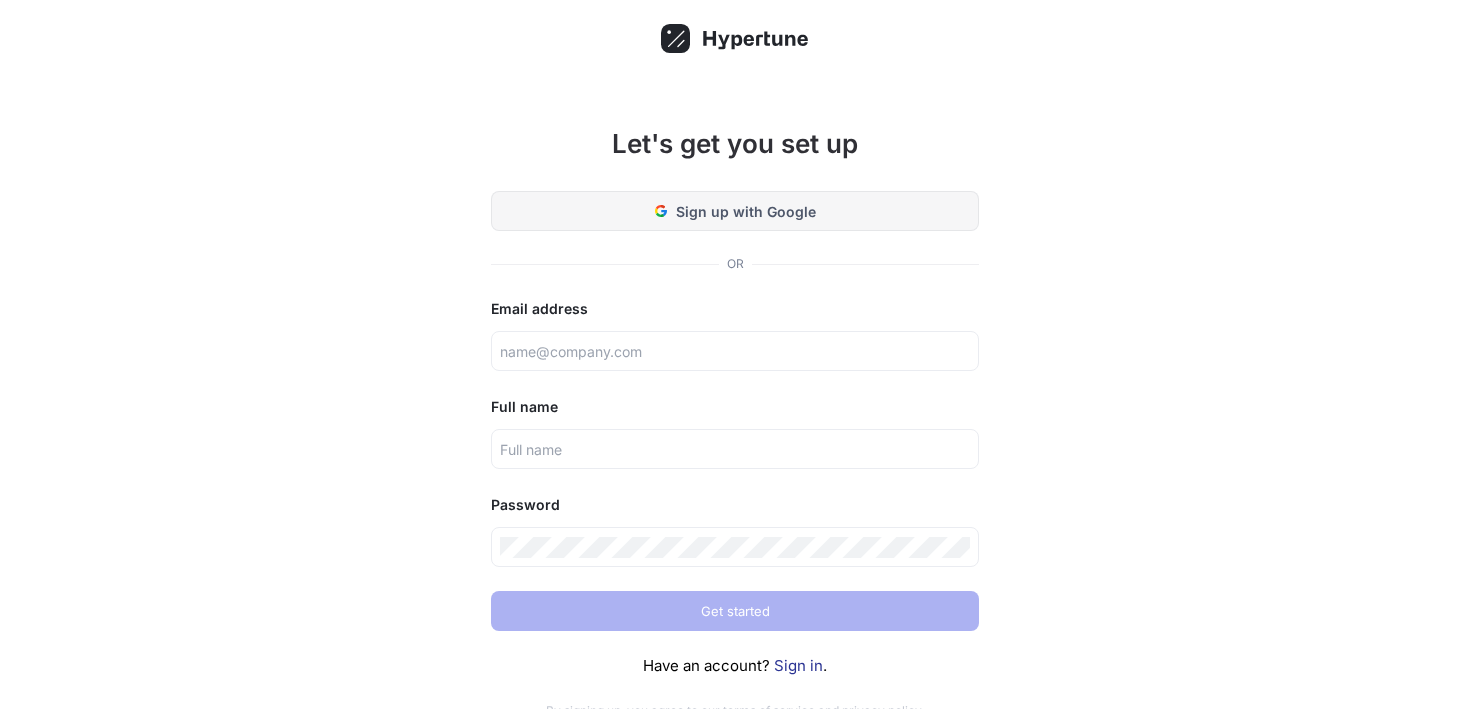click on "Sign up with Google" at bounding box center [735, 211] 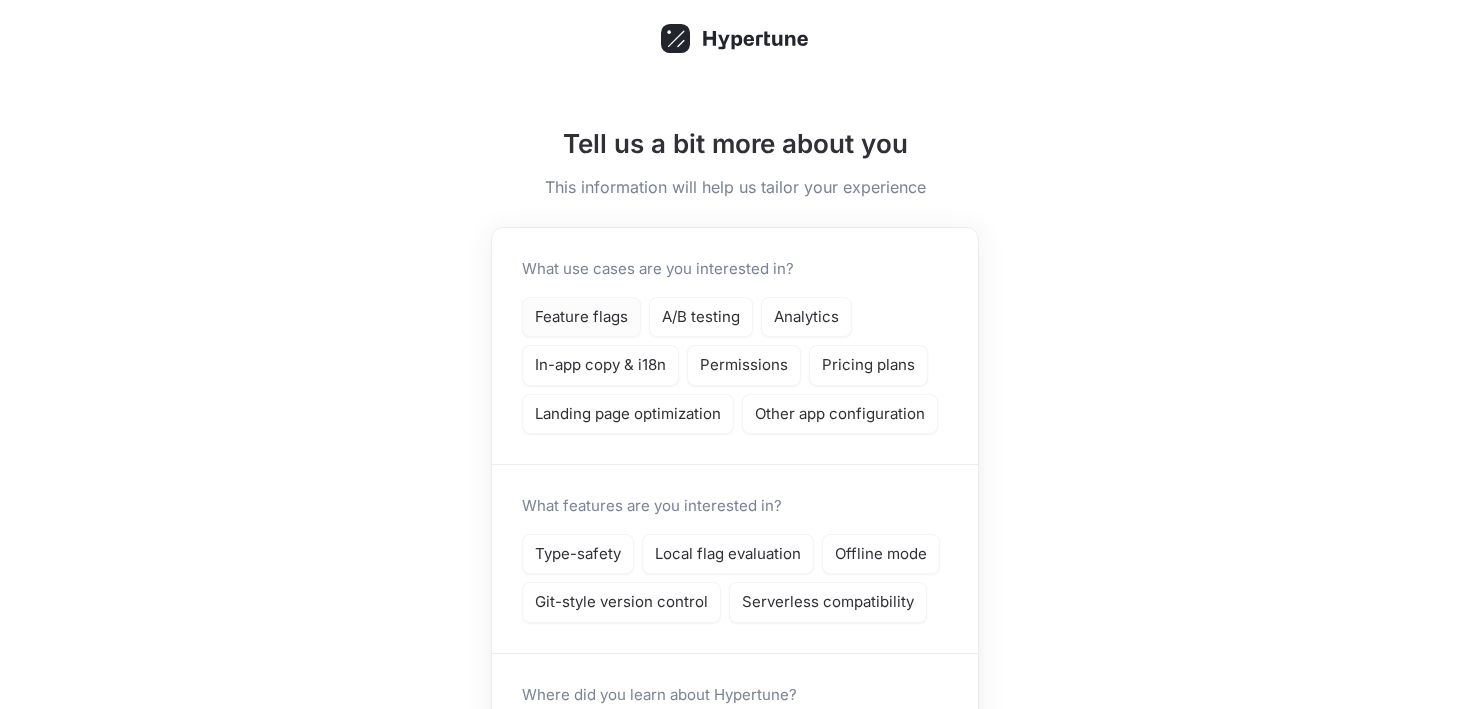 click on "Feature flags" at bounding box center (581, 317) 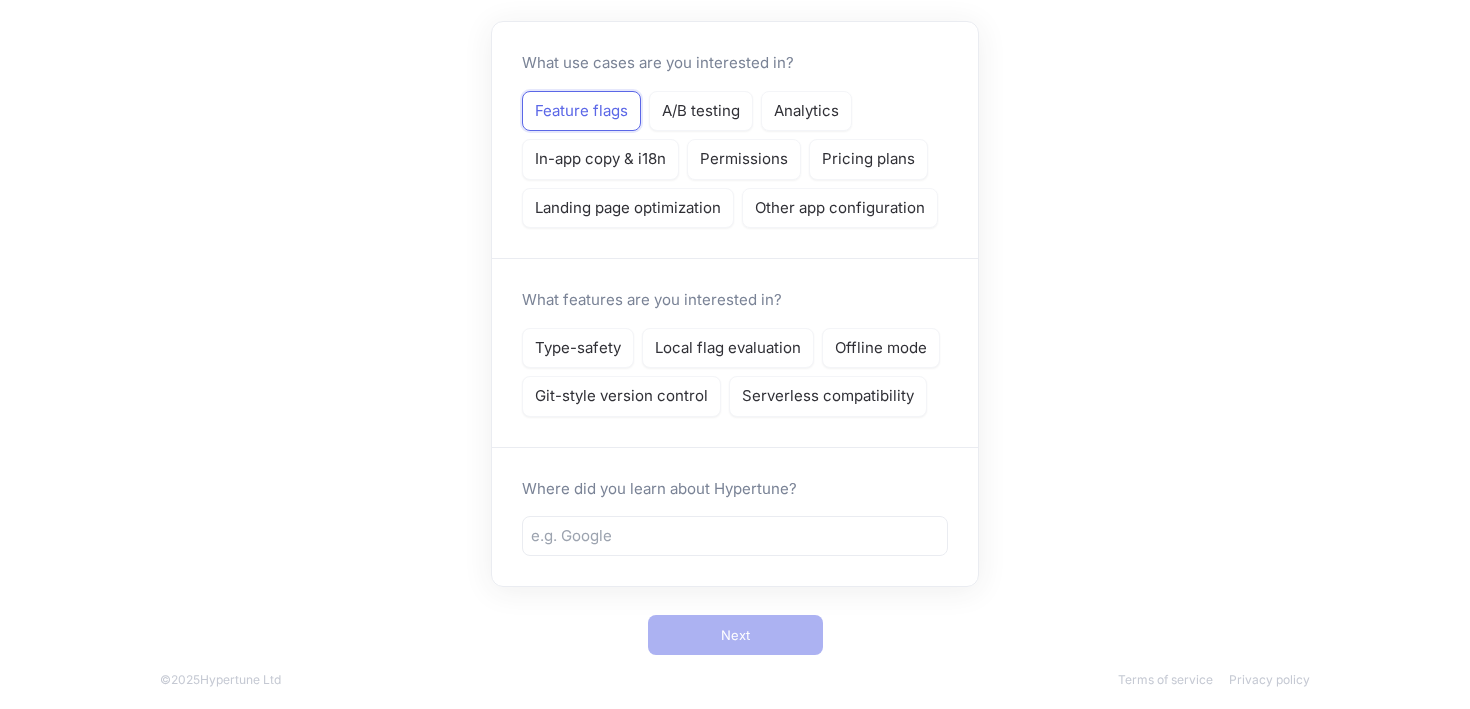 scroll, scrollTop: 218, scrollLeft: 0, axis: vertical 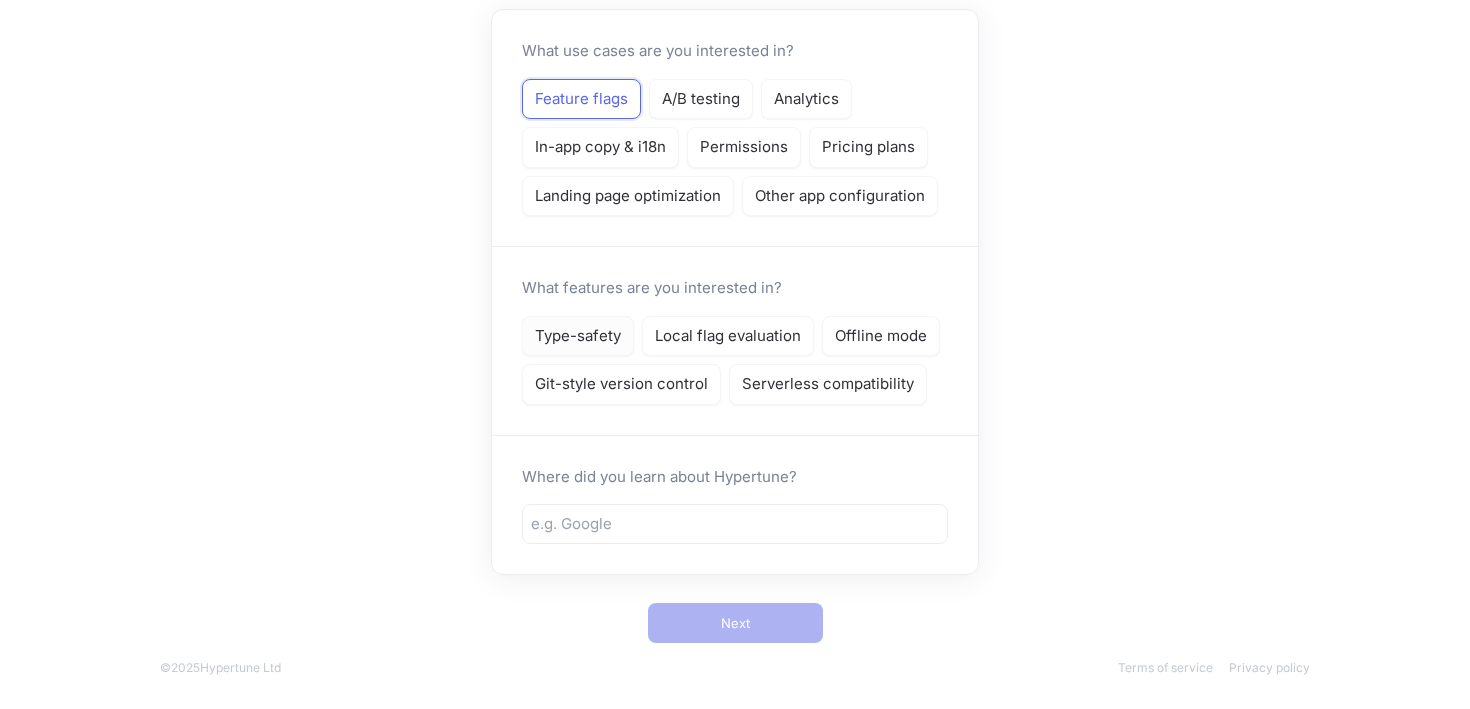 click on "Type-safety" at bounding box center [578, 336] 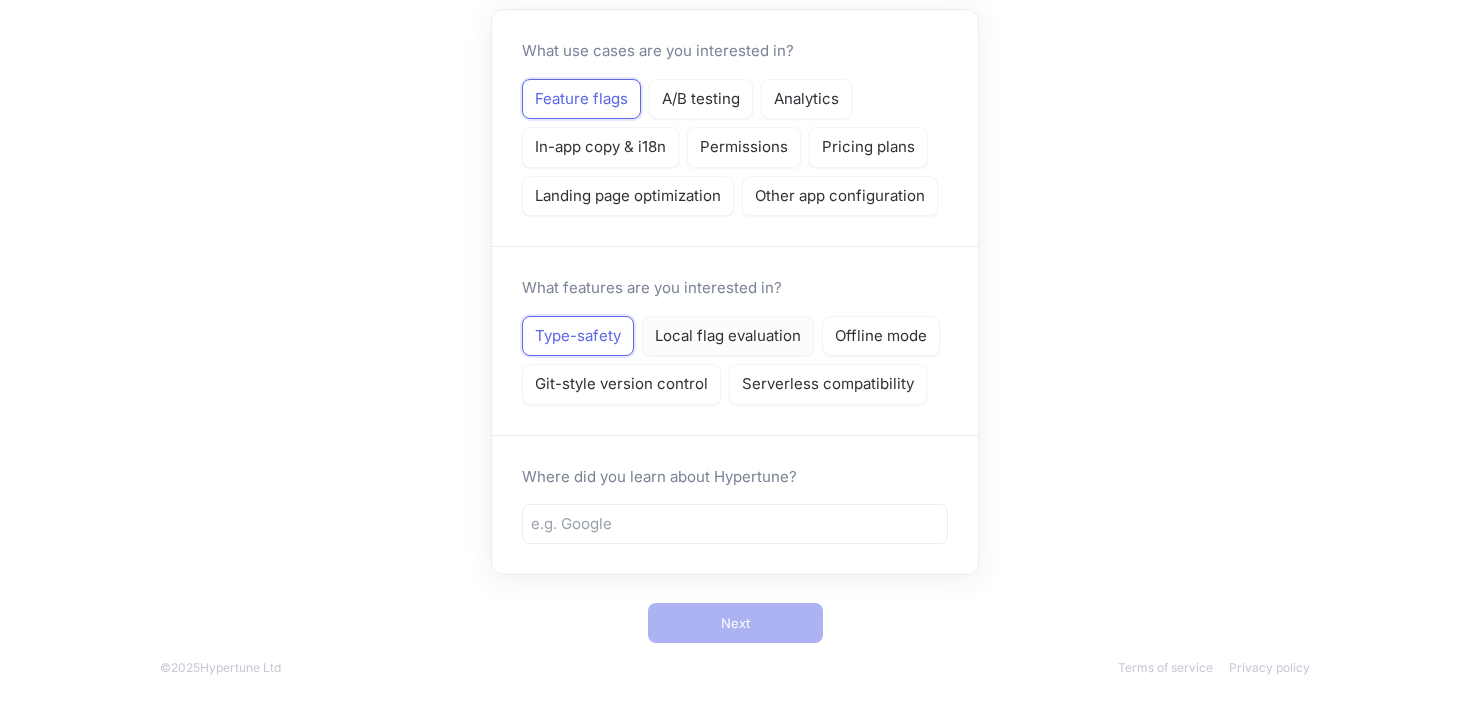 click on "Local flag evaluation" at bounding box center (728, 336) 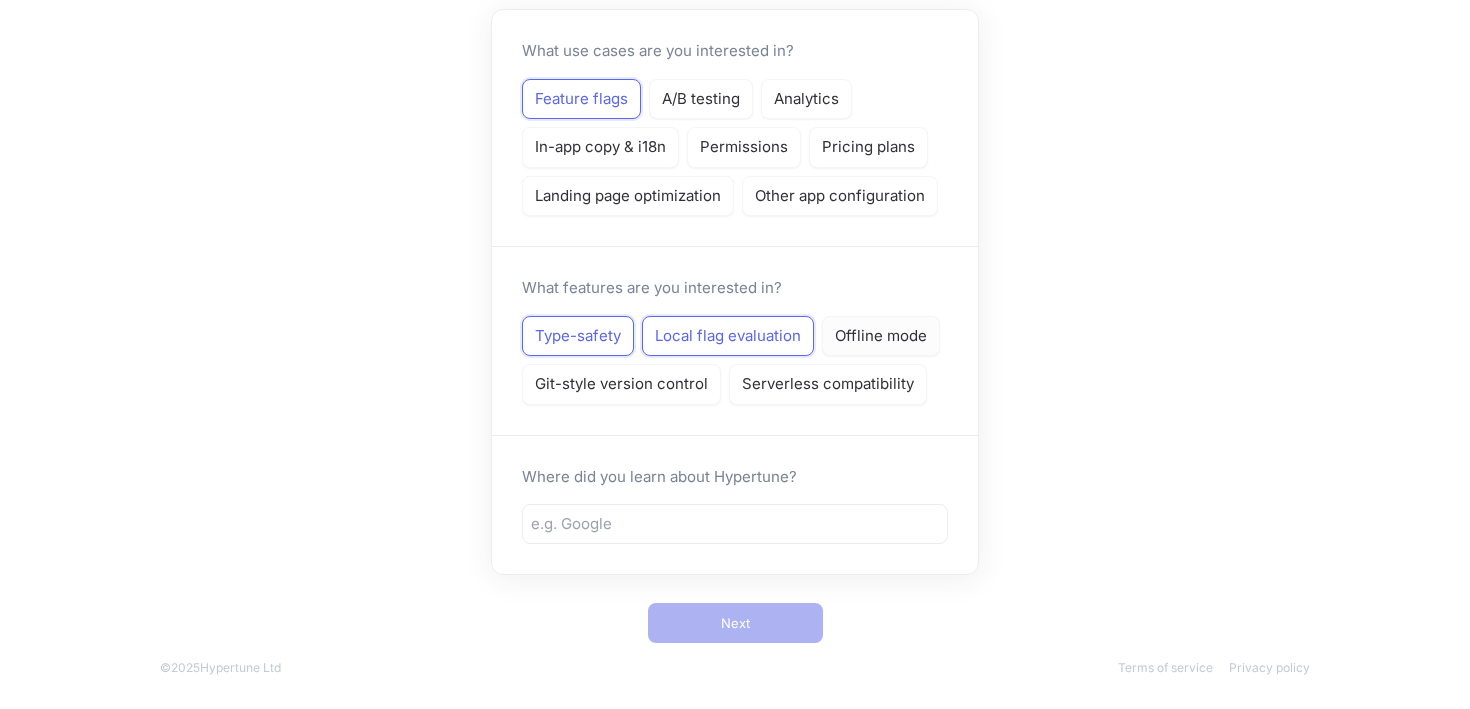 click on "Offline mode" at bounding box center [881, 336] 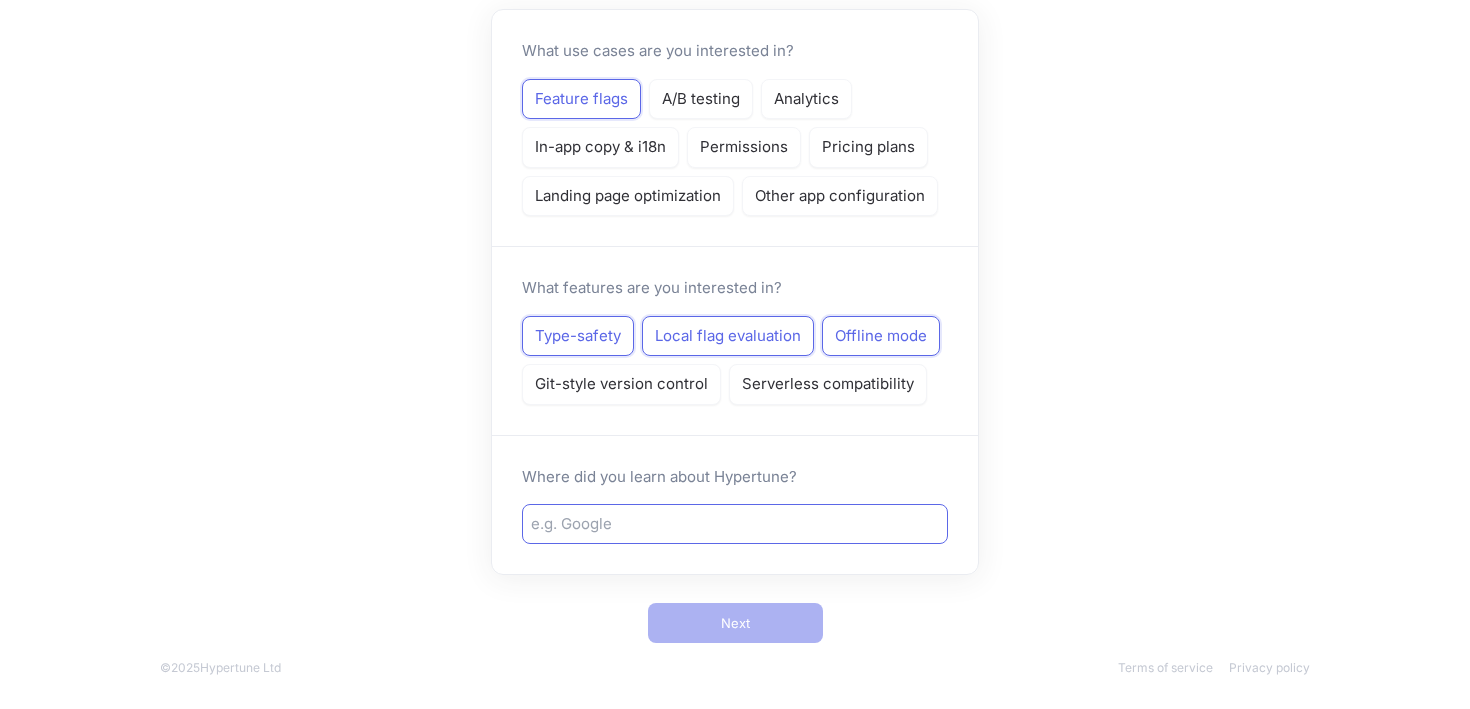 click at bounding box center (735, 524) 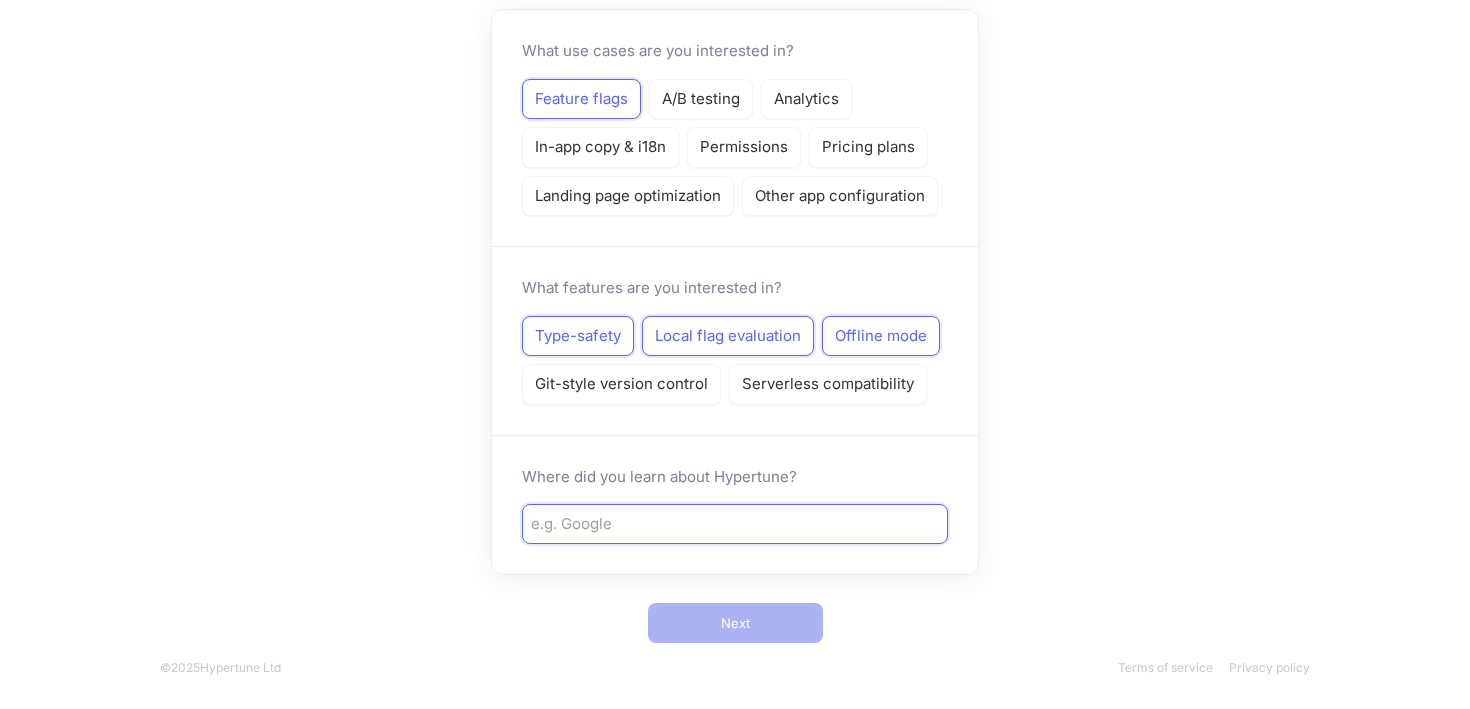 click at bounding box center [735, 524] 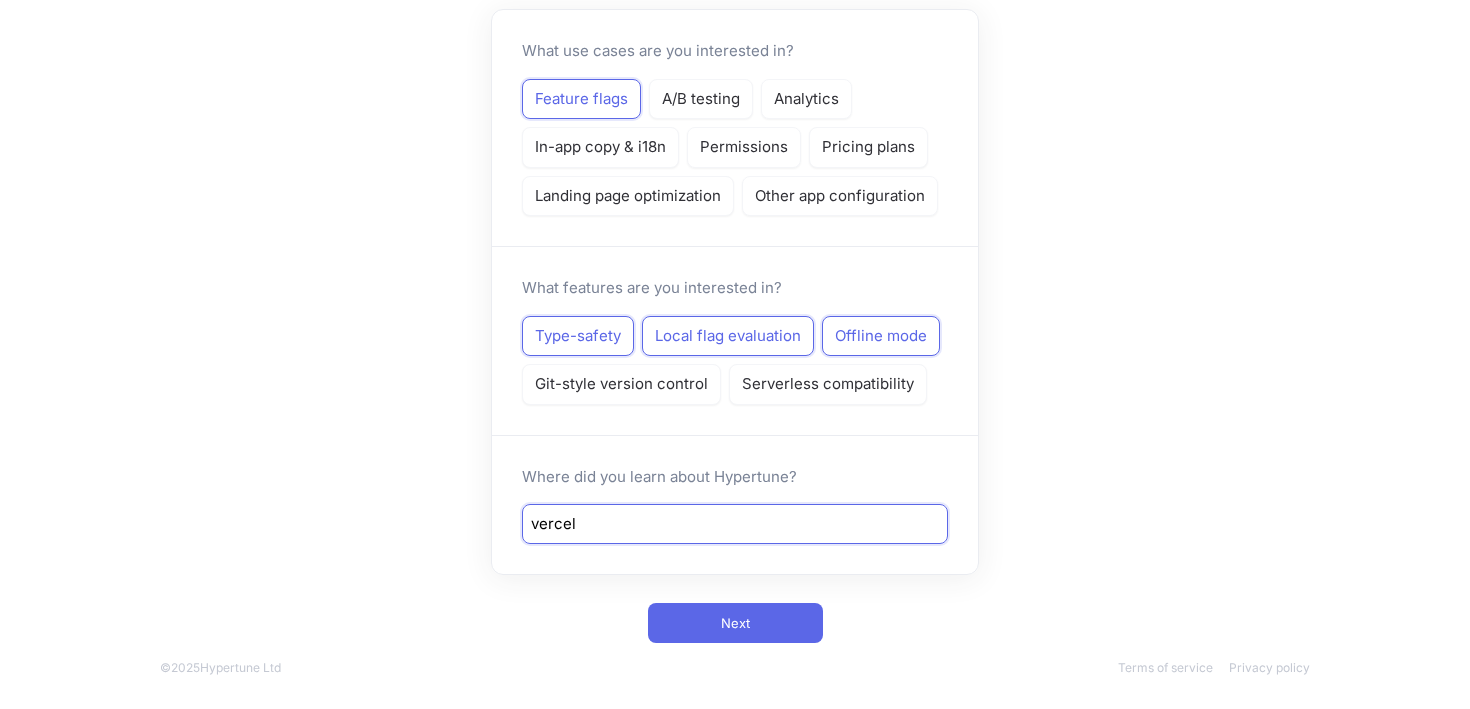 type on "vercel" 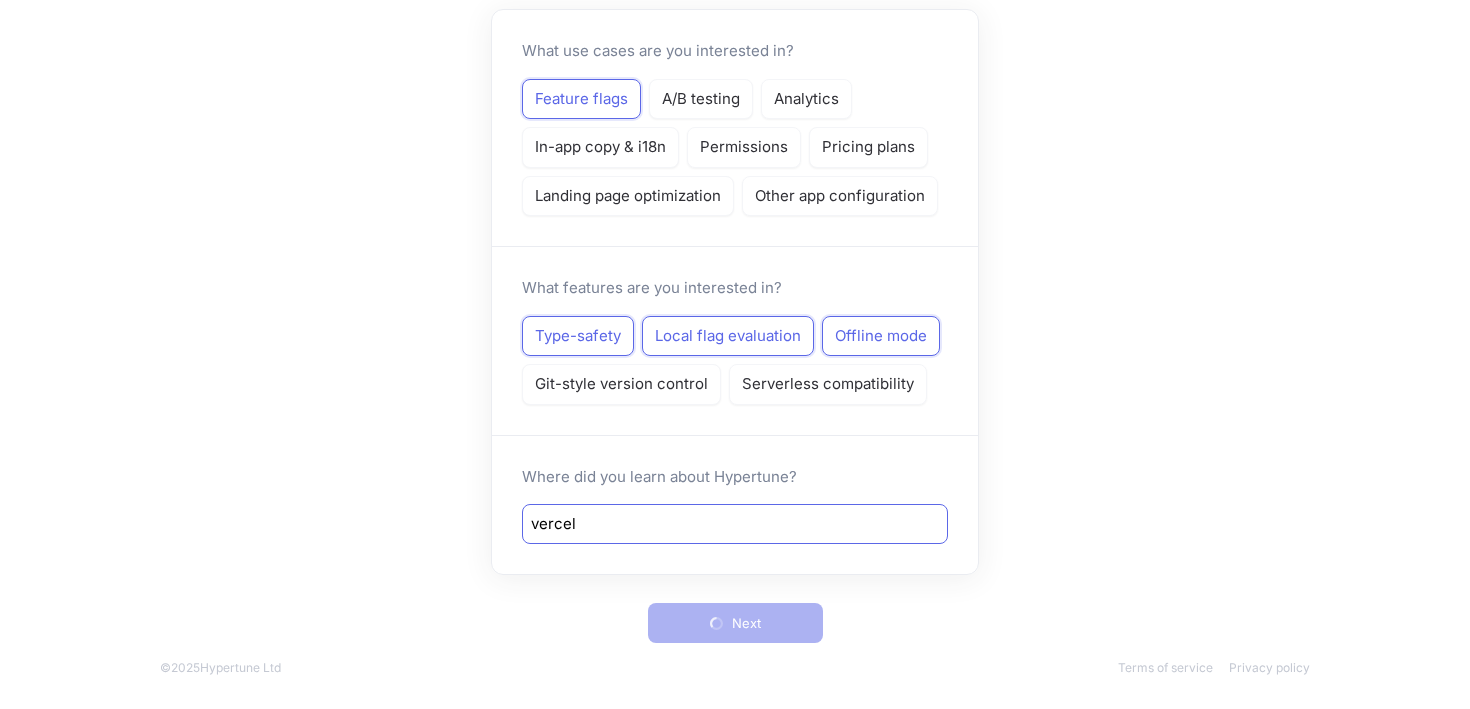 scroll, scrollTop: 0, scrollLeft: 0, axis: both 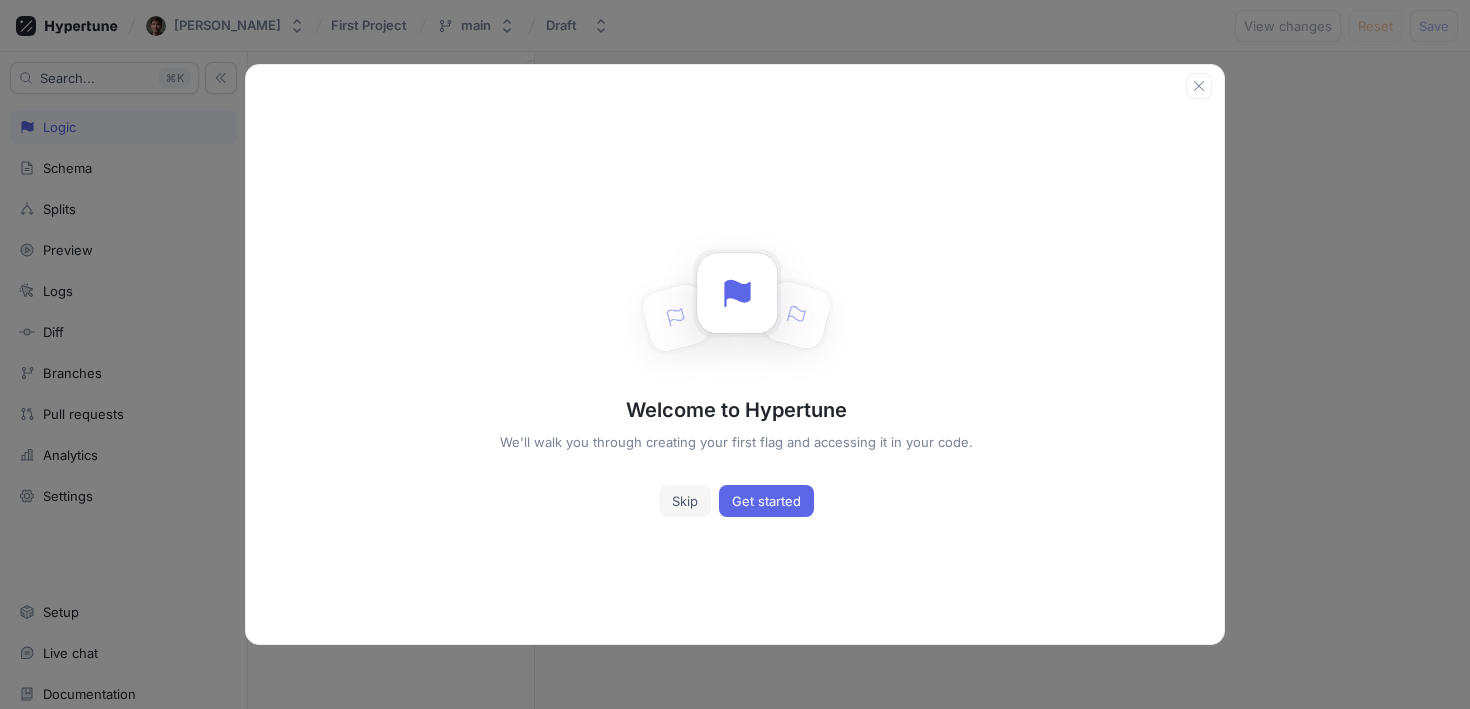click on "Skip" at bounding box center (685, 501) 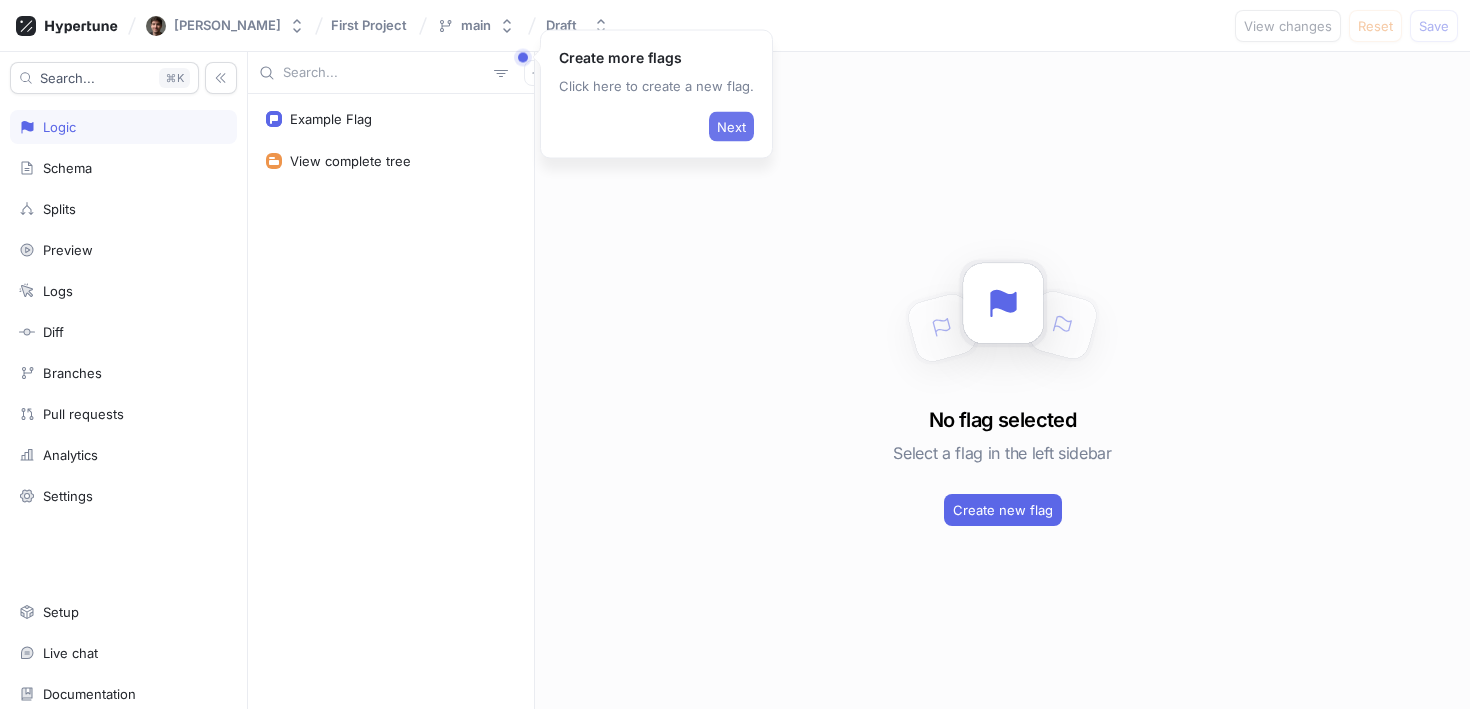 click on "Next" at bounding box center (731, 127) 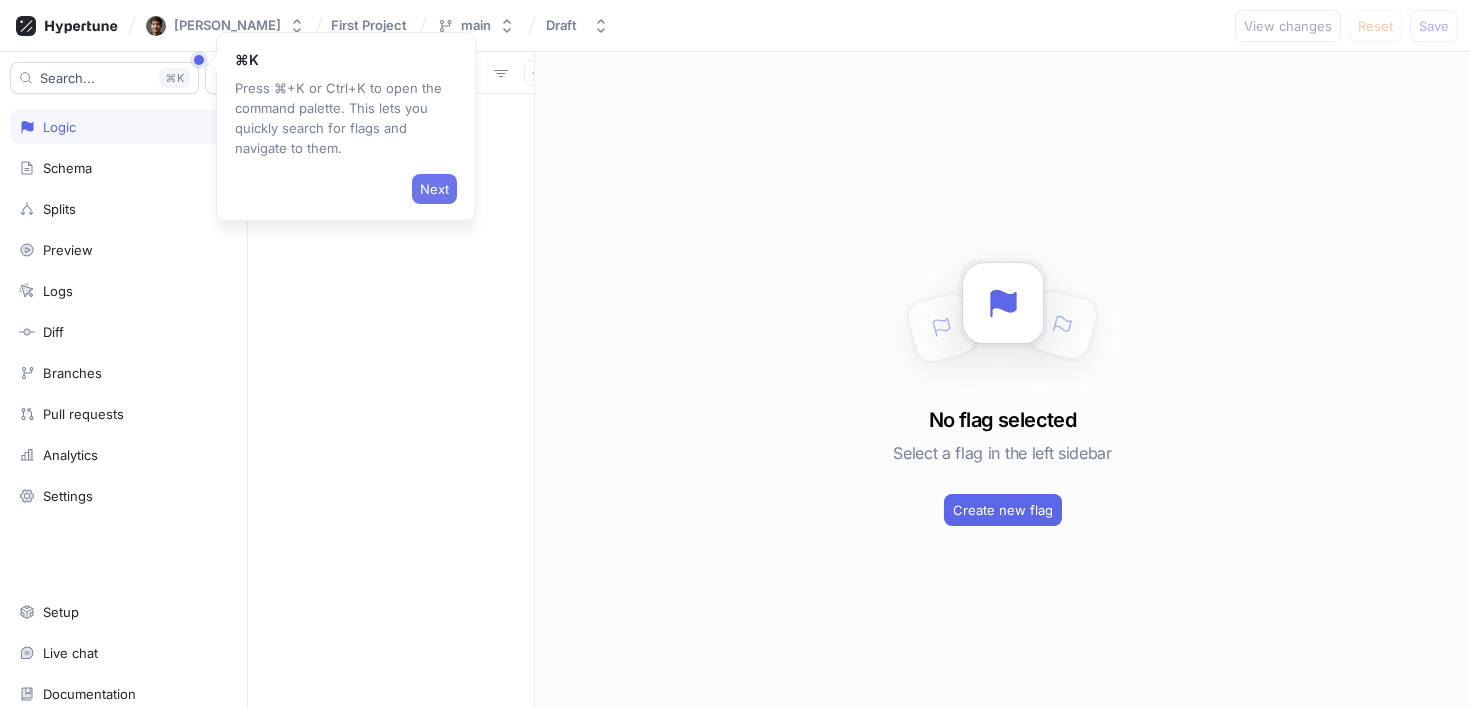click on "Next" at bounding box center (434, 189) 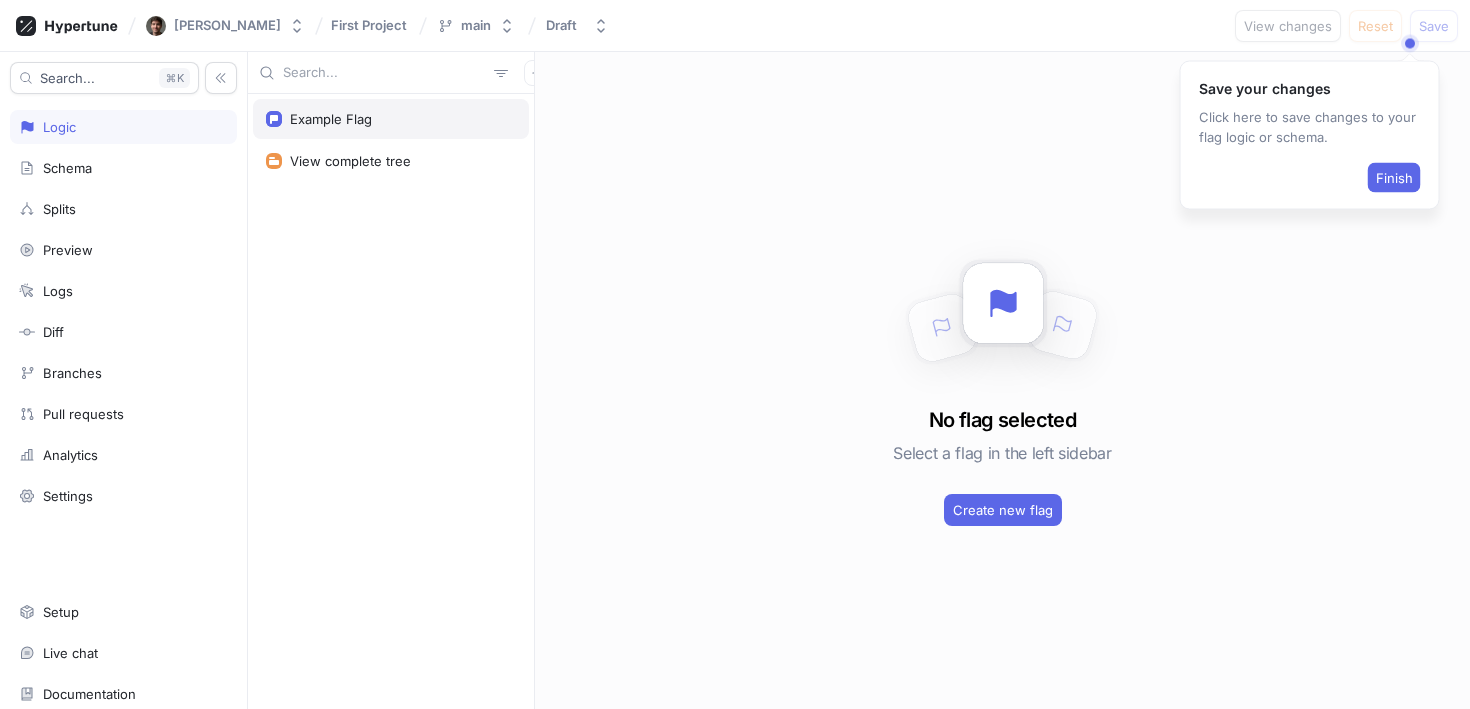 click on "Example Flag" at bounding box center (391, 119) 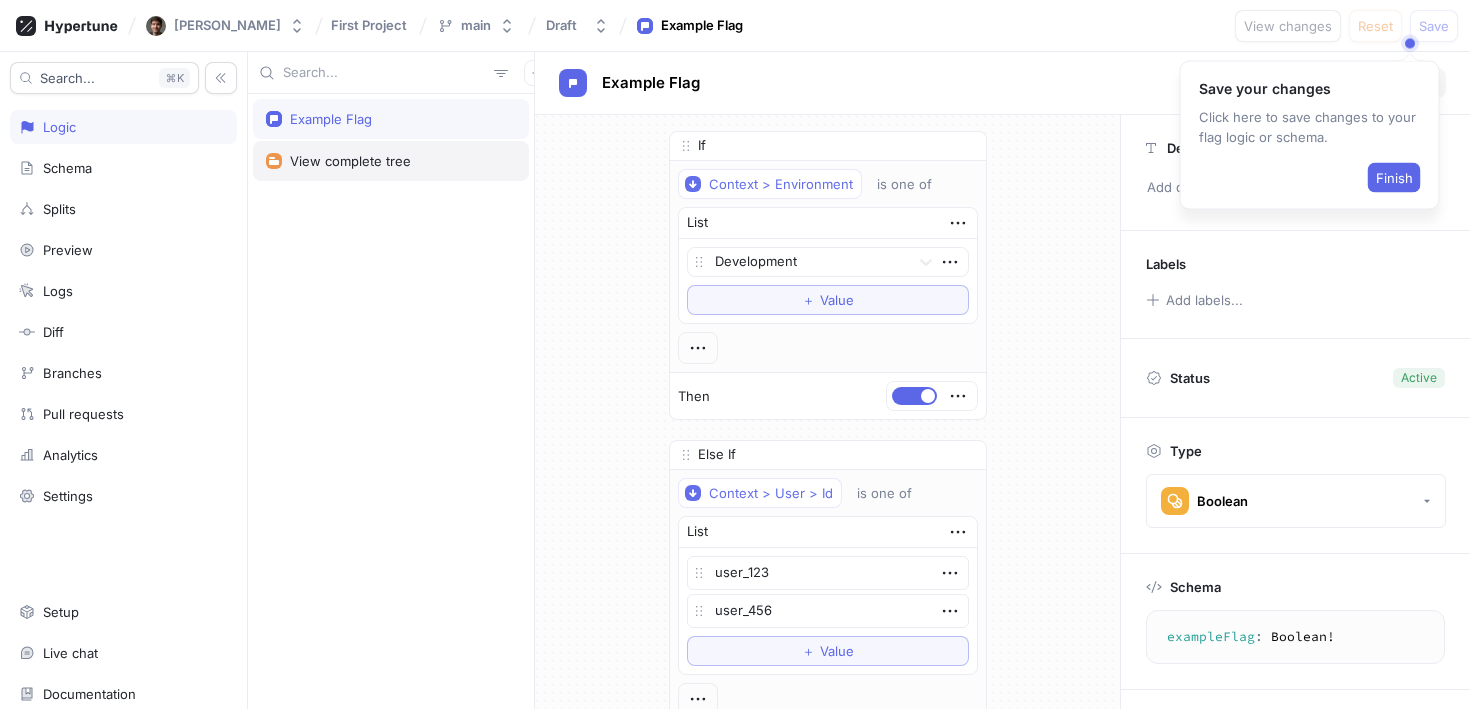click on "View complete tree" at bounding box center (391, 161) 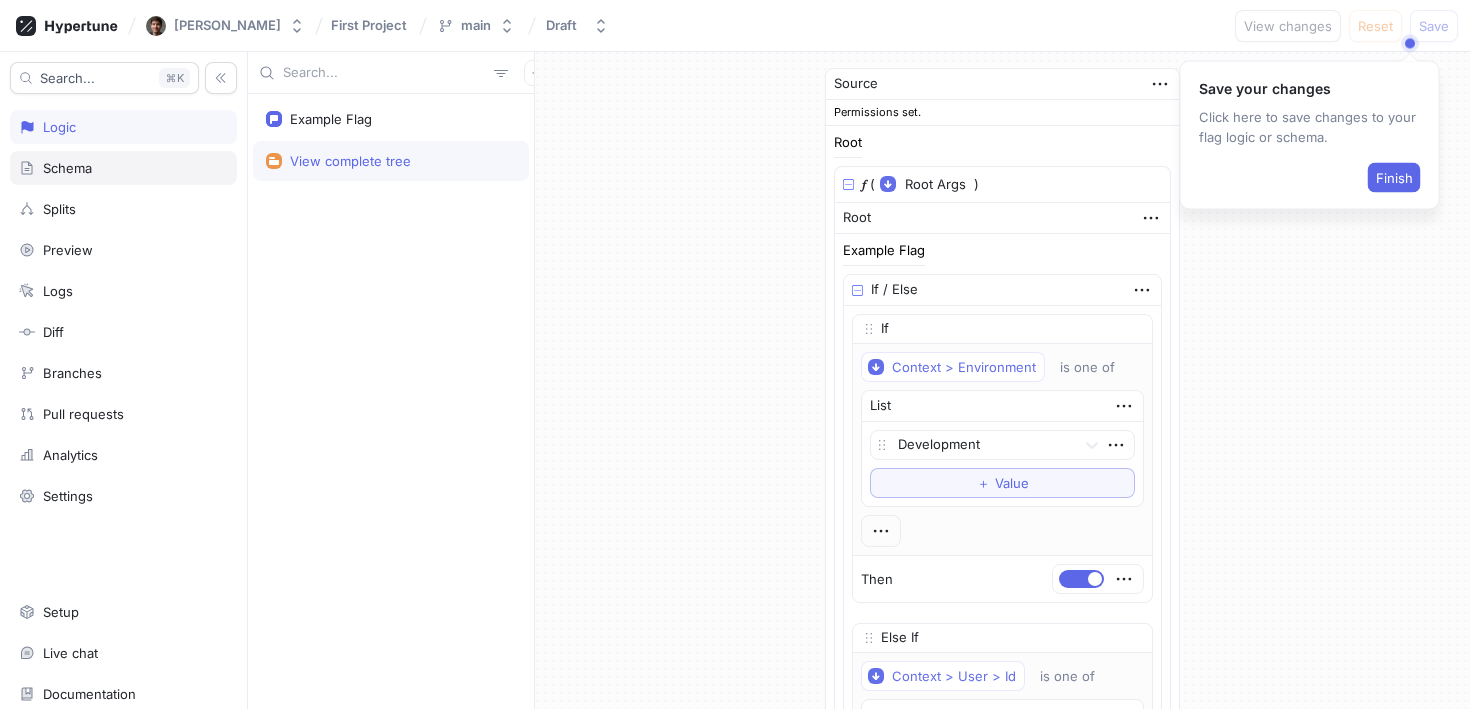 click on "Schema" at bounding box center [123, 168] 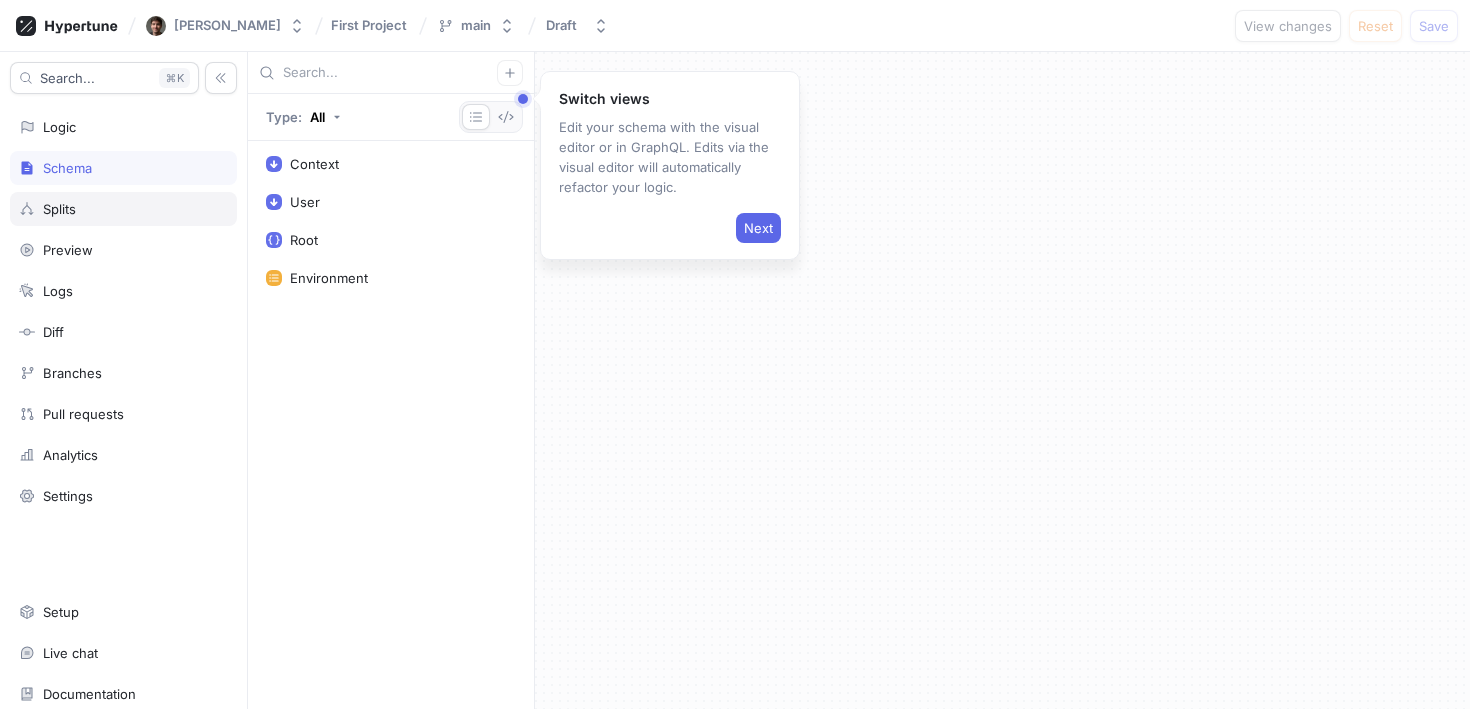 click on "Splits" at bounding box center [123, 209] 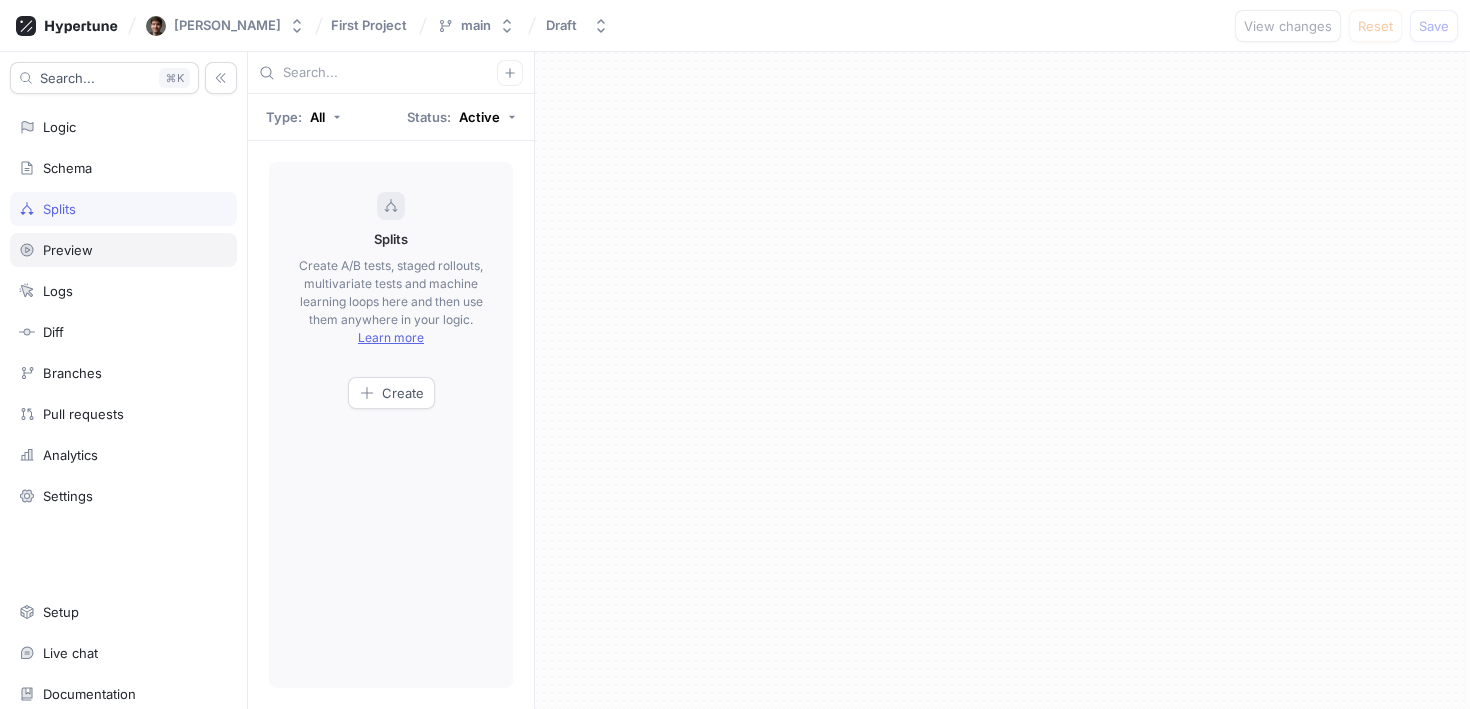 click on "Preview" at bounding box center [123, 250] 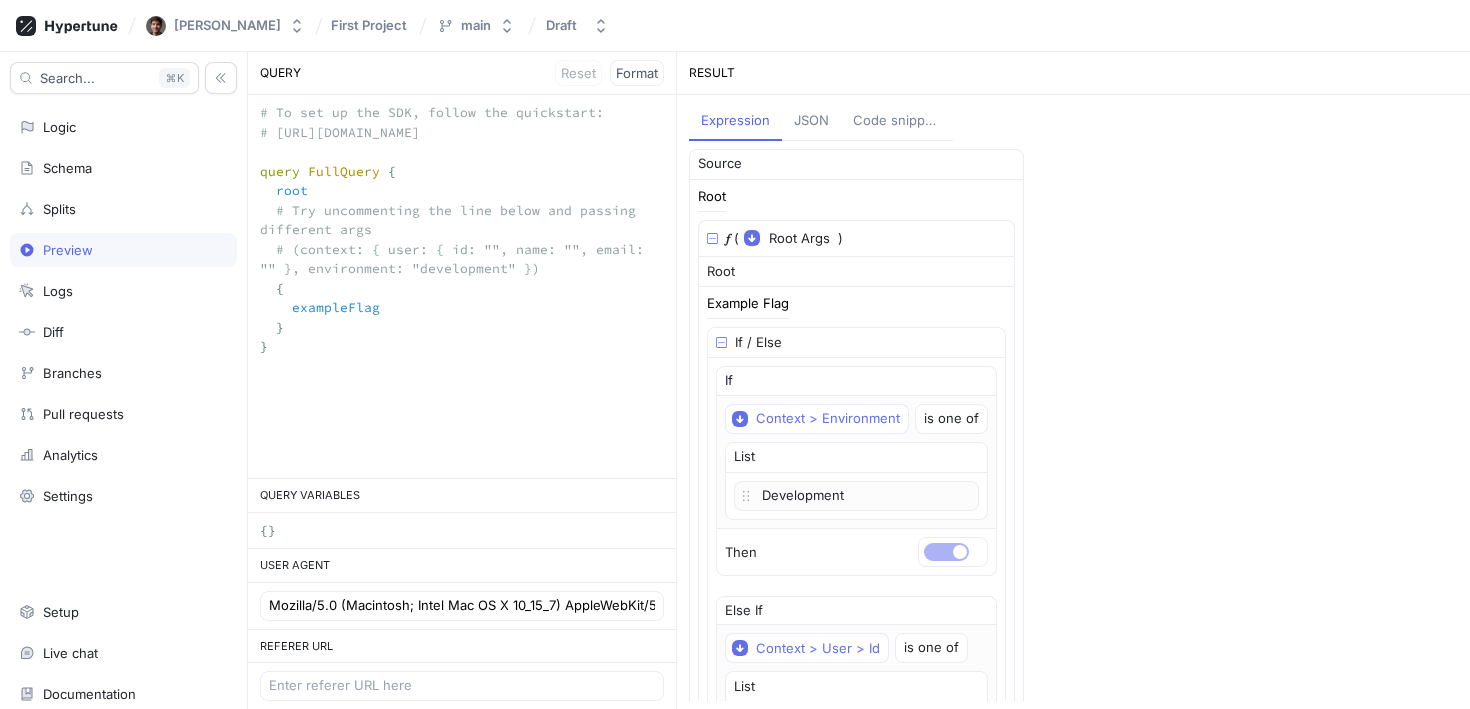 click on "# To set up the SDK, follow the quickstart:
# [URL][DOMAIN_NAME]
query FullQuery {
root
# Try uncommenting the line below and passing different args
# (context: { user: { id: "", name: "", email: "" }, environment: "development" })
{
exampleFlag
}
}" at bounding box center (462, 239) 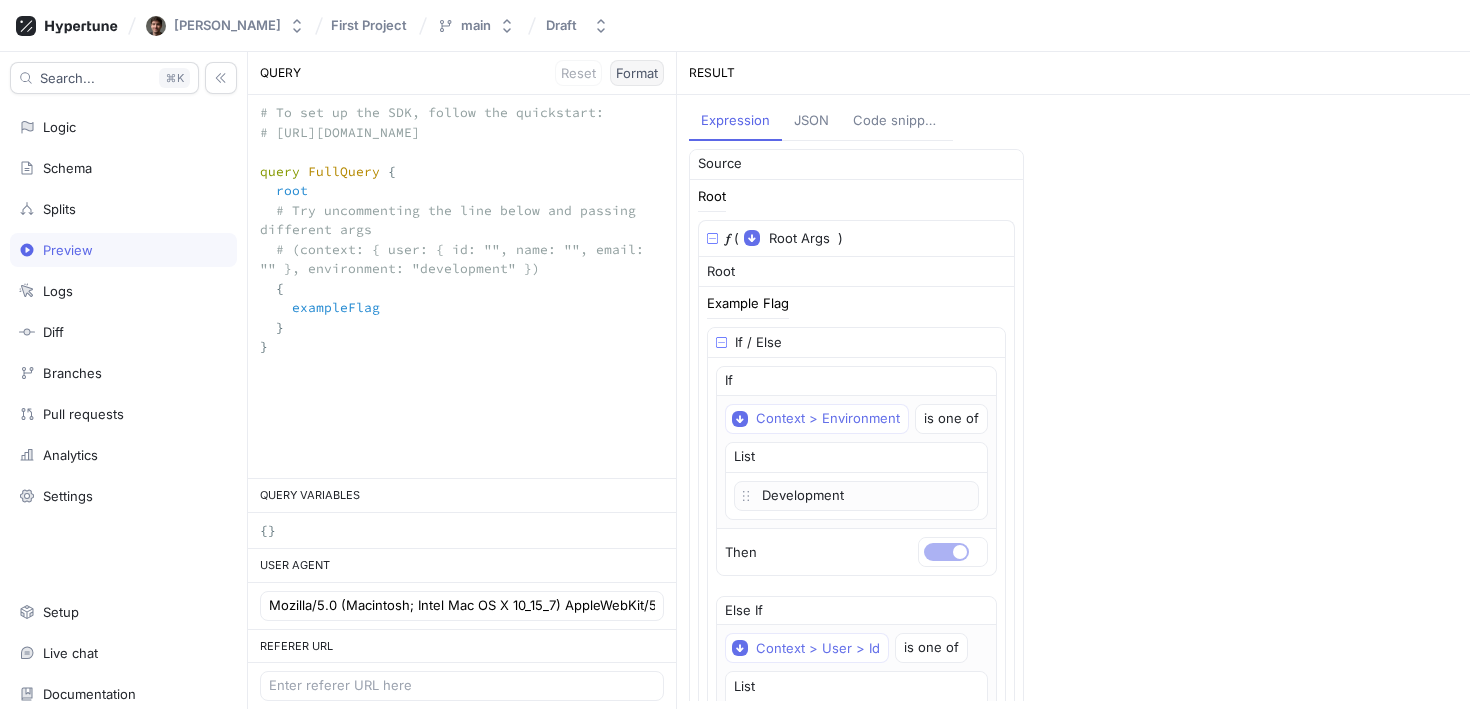 click on "Format" at bounding box center [637, 73] 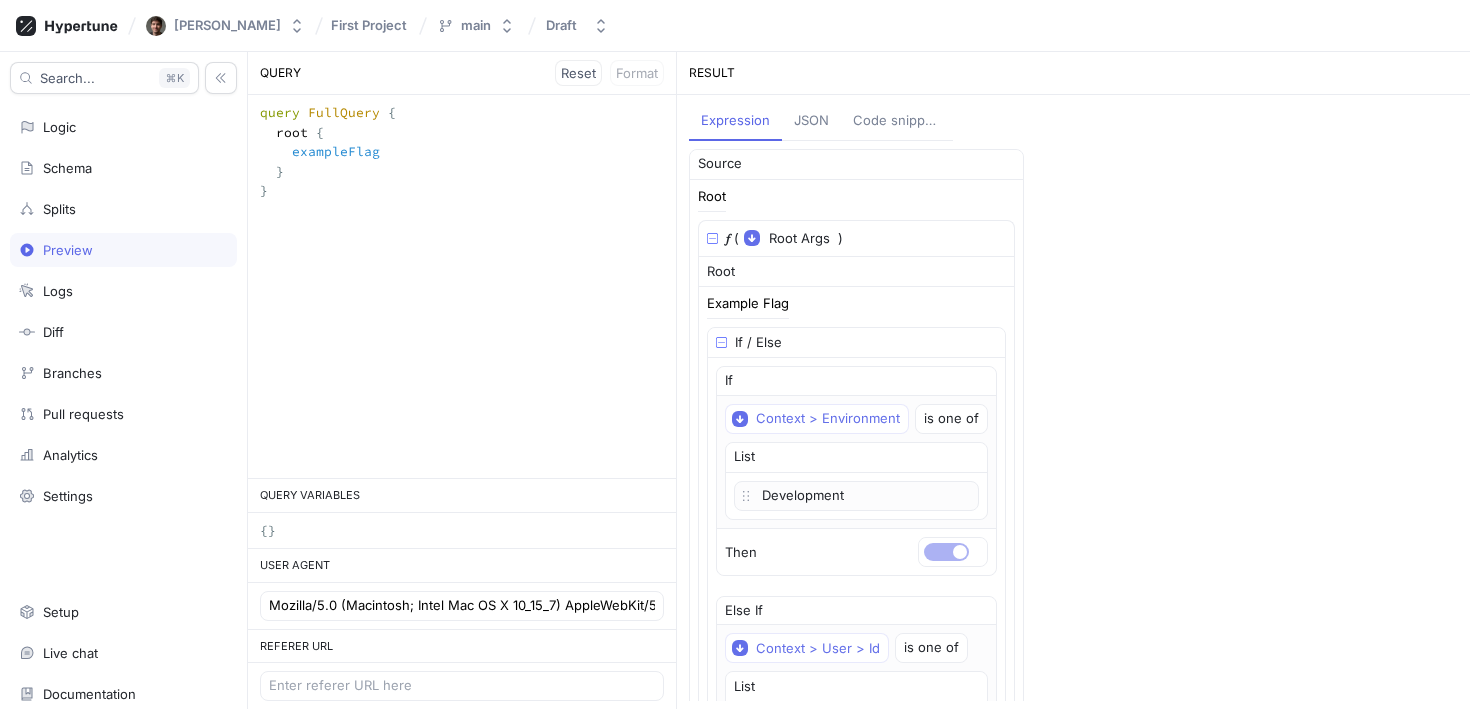 click on "query FullQuery {
root {
exampleFlag
}
}" at bounding box center (462, 171) 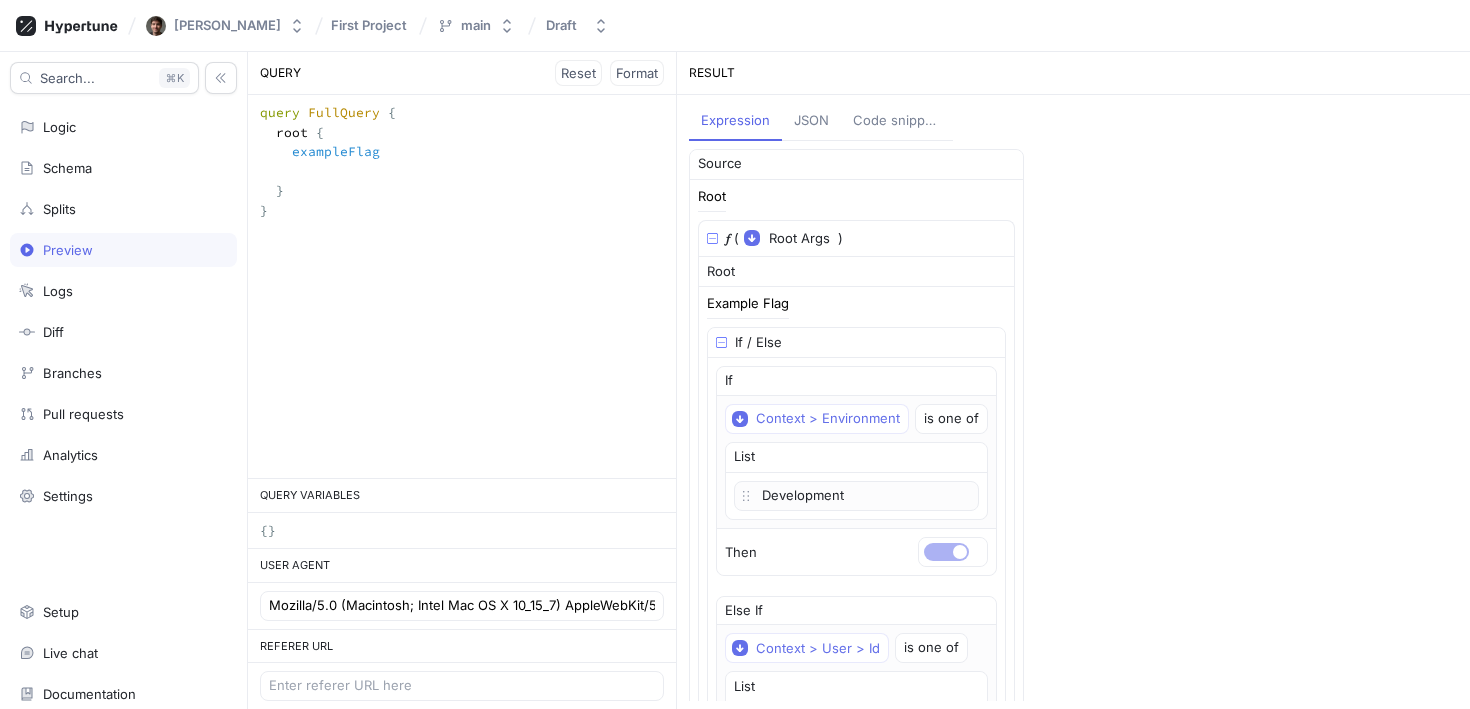click on "JSON" at bounding box center [811, 121] 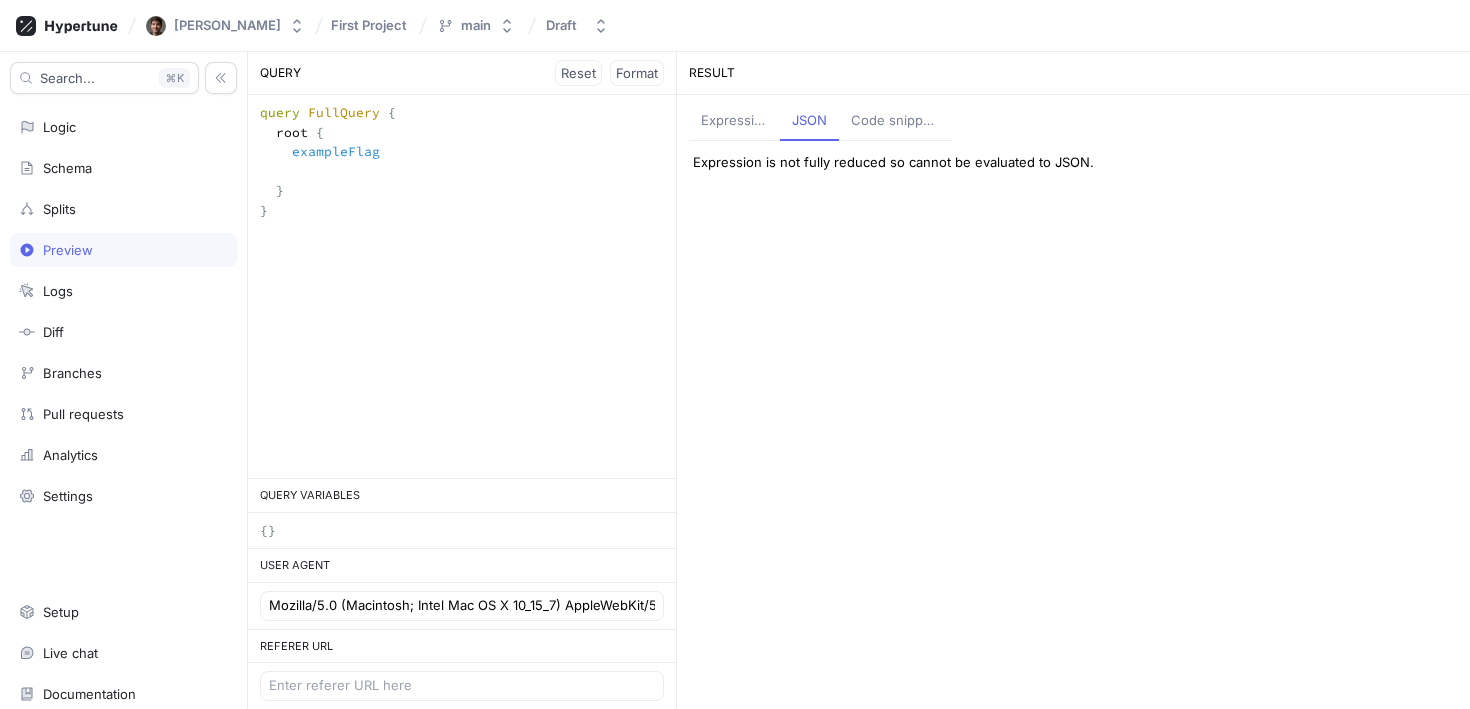 click on "Expression" at bounding box center (734, 121) 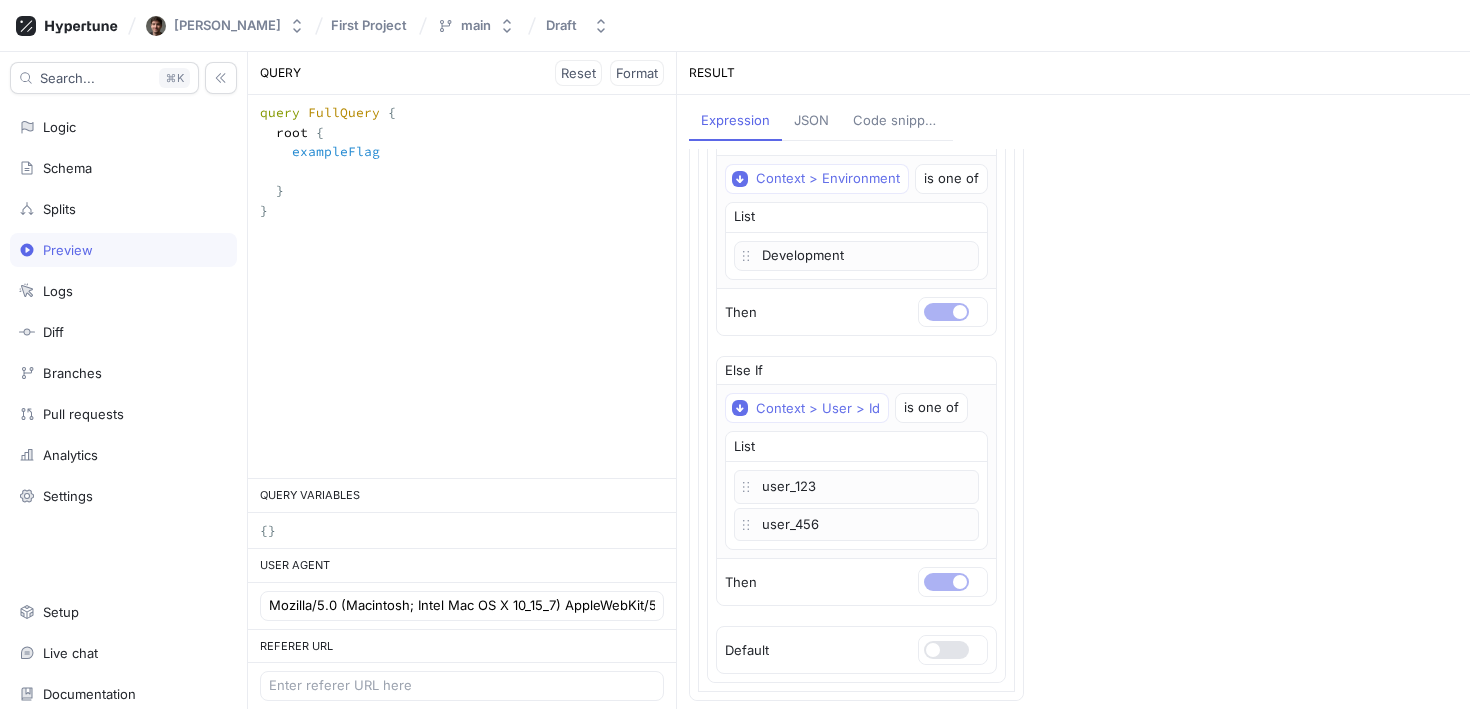scroll, scrollTop: 0, scrollLeft: 0, axis: both 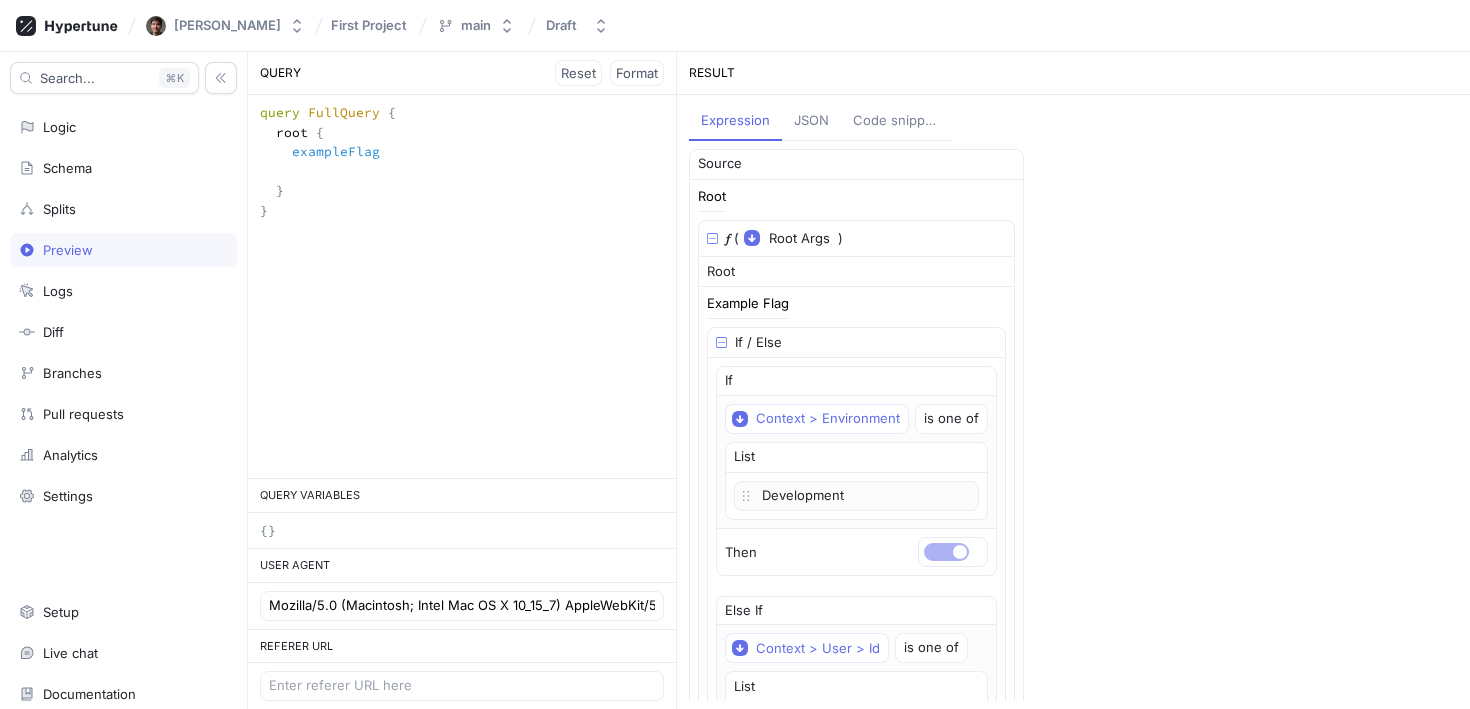 click on "query FullQuery {
root {
exampleFlag
}
}" at bounding box center [462, 181] 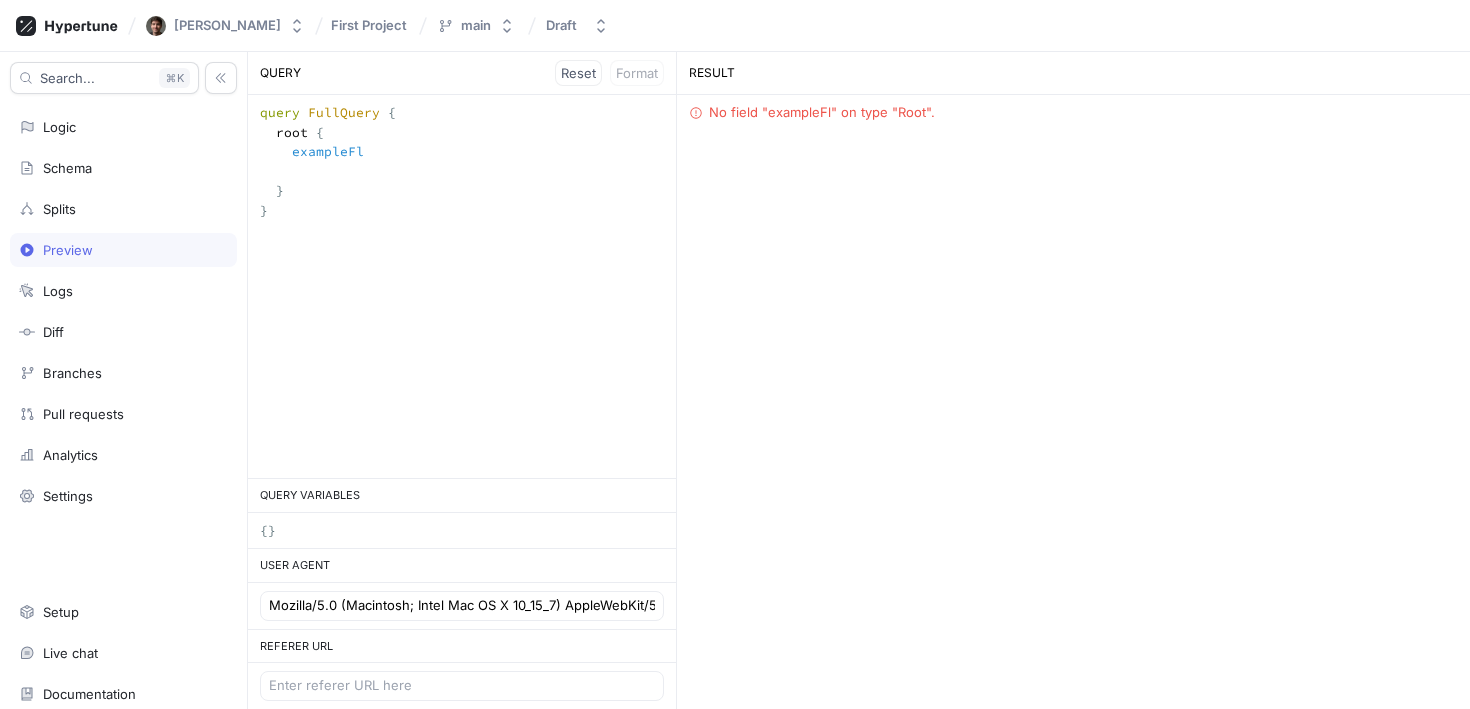 type on "query FullQuery {
root {
exampleFlag
}
}" 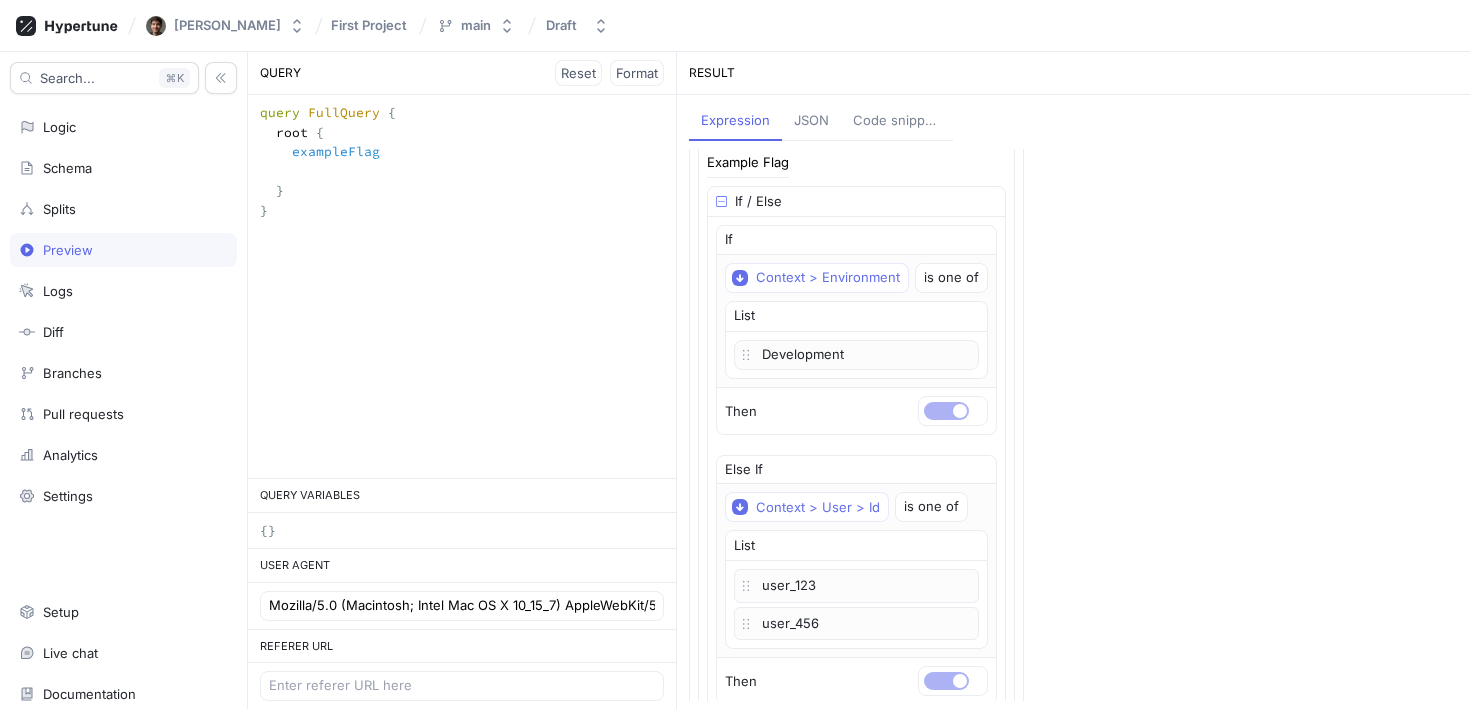 scroll, scrollTop: 240, scrollLeft: 0, axis: vertical 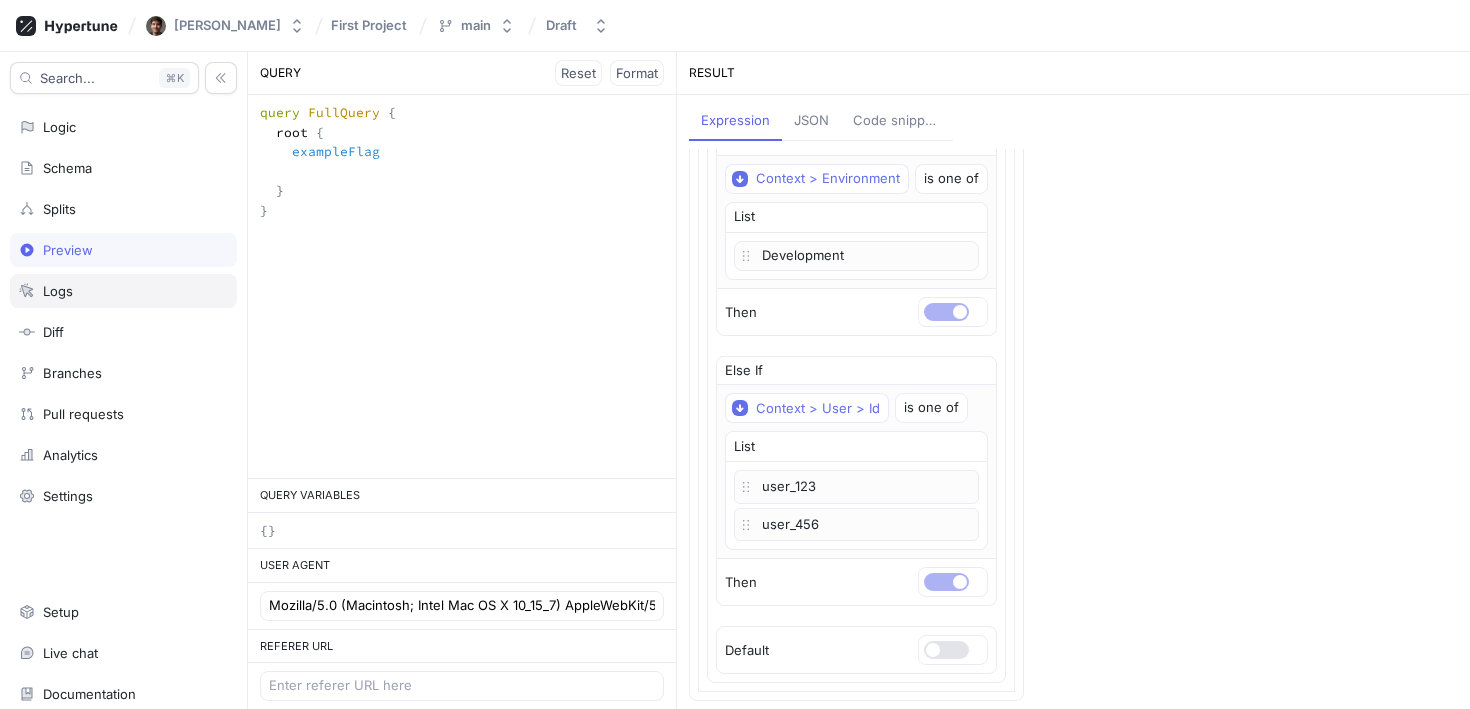 click on "Logs" at bounding box center [123, 291] 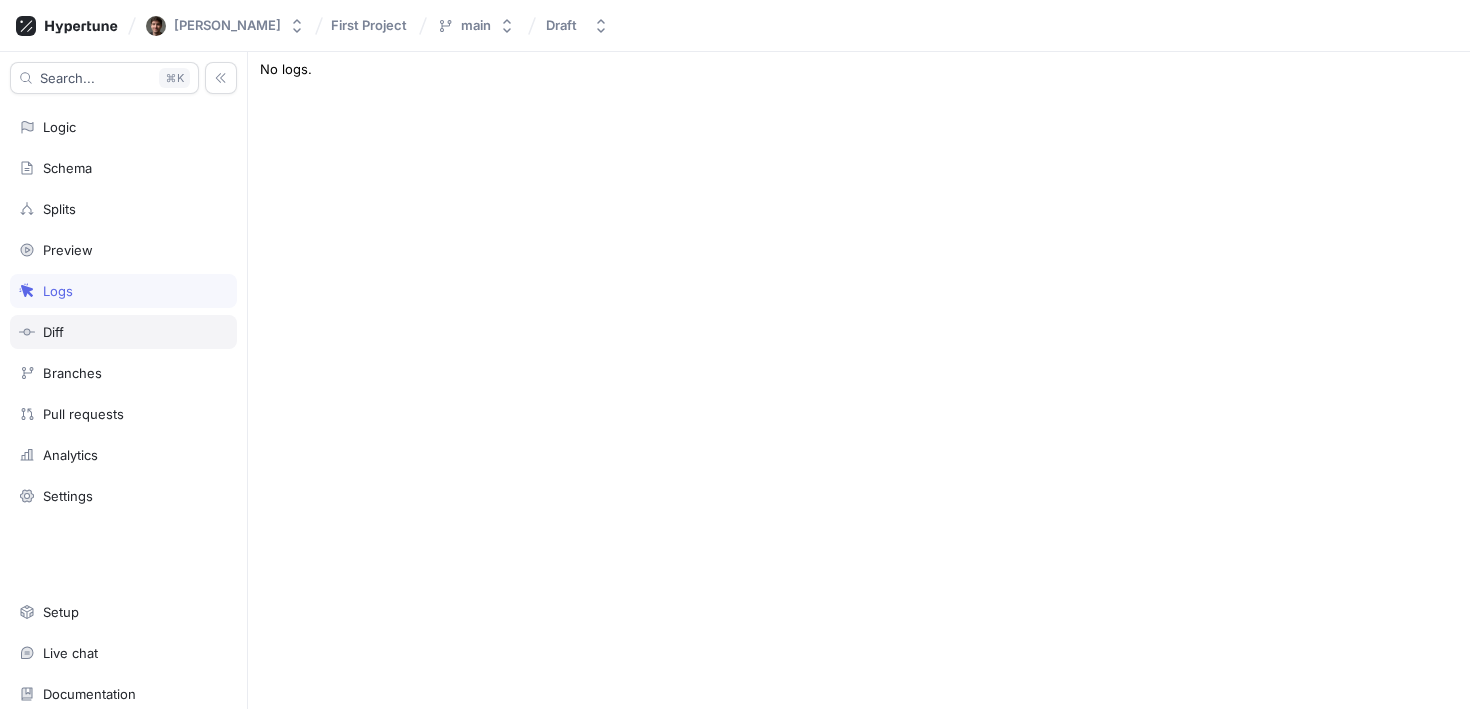 click on "Diff" at bounding box center (123, 332) 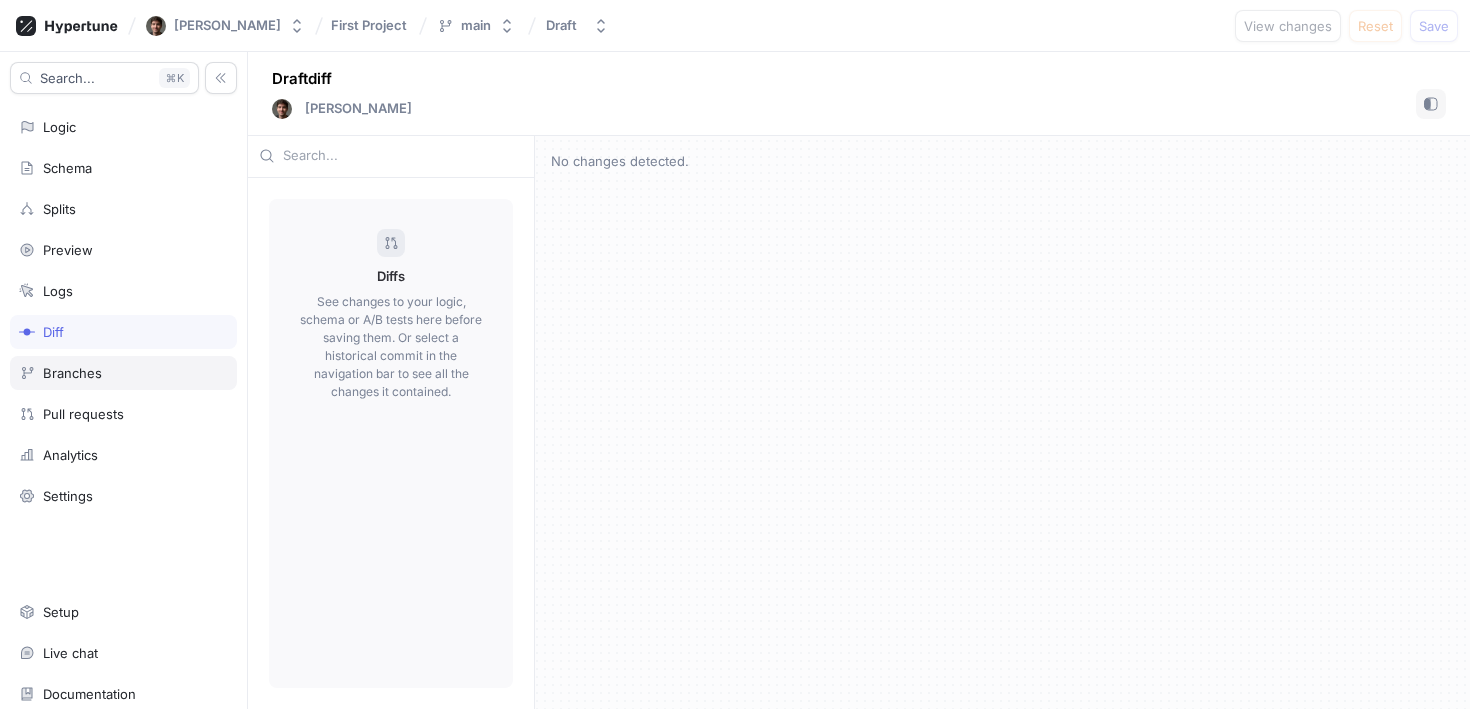 click on "Branches" at bounding box center [123, 373] 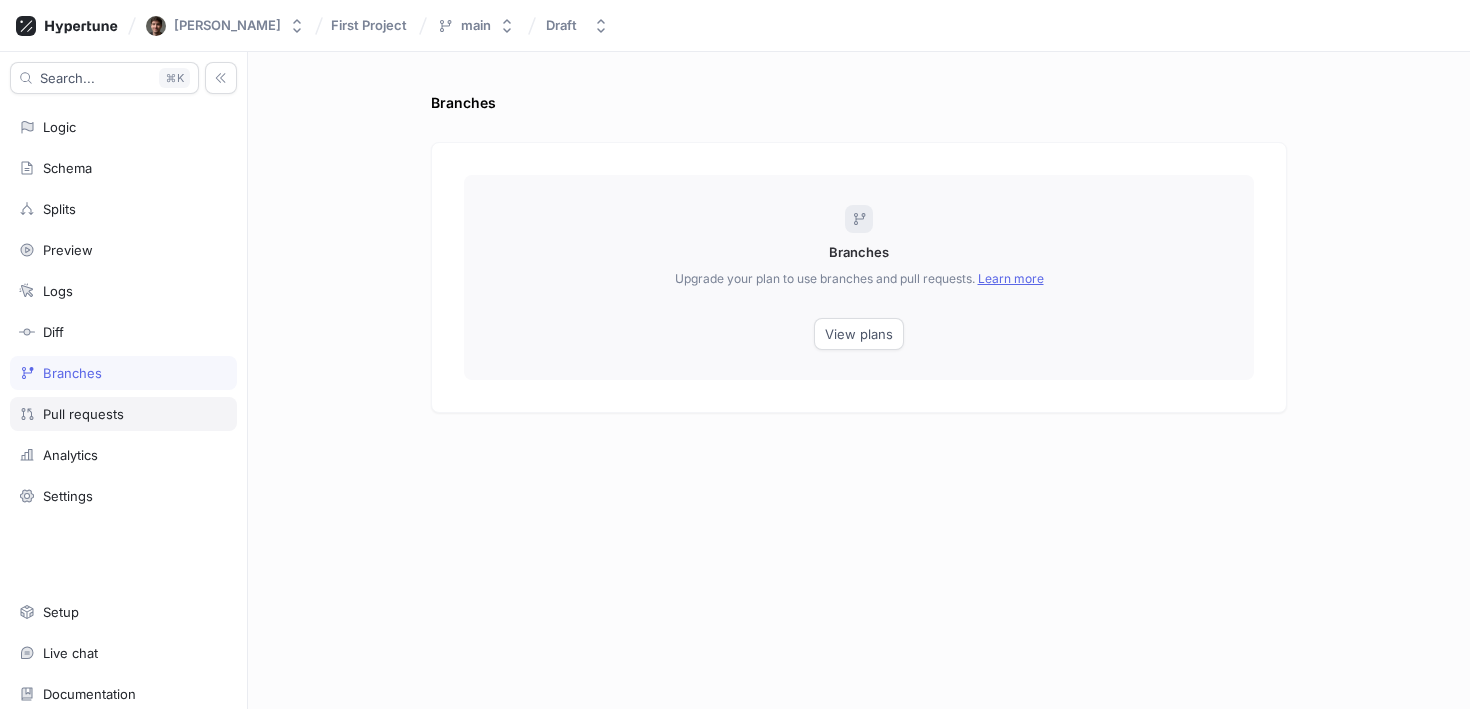 click on "Pull requests" at bounding box center (123, 414) 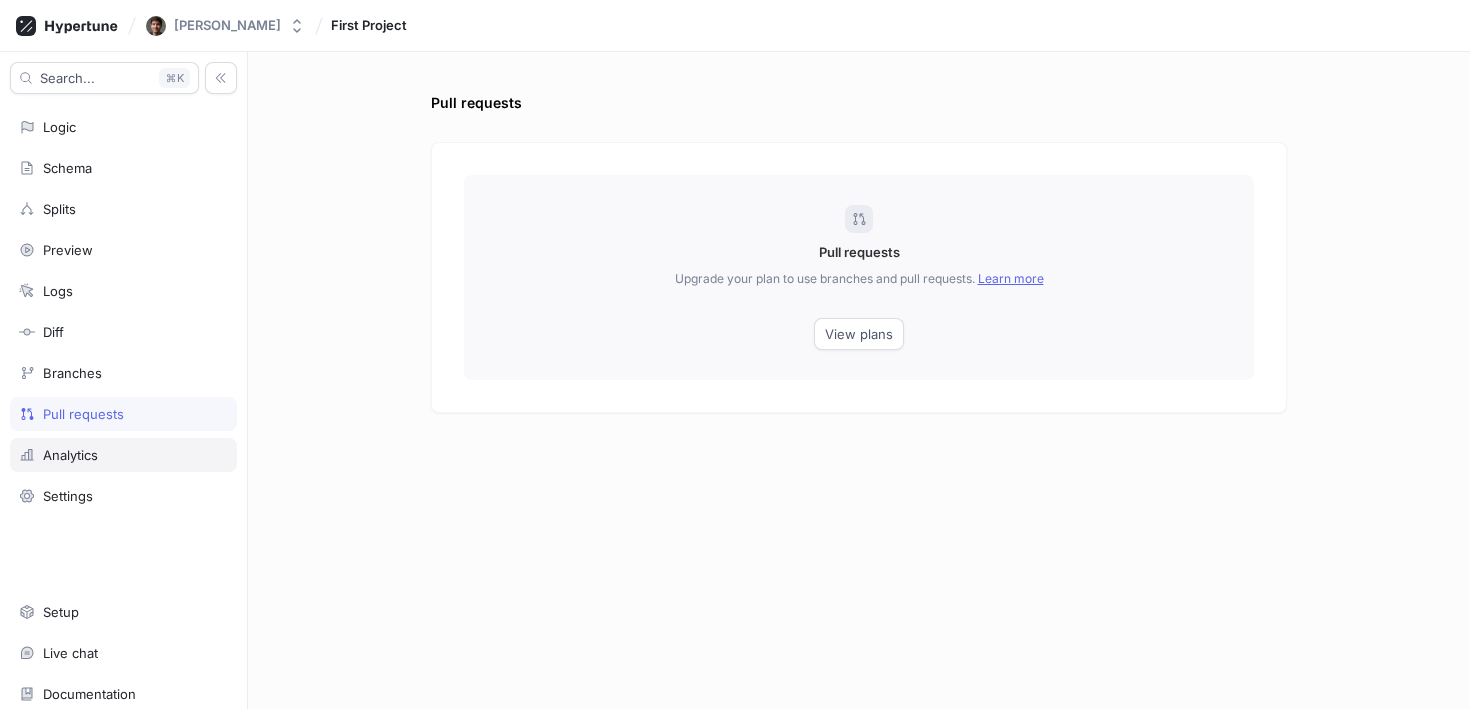 click on "Analytics" at bounding box center (70, 455) 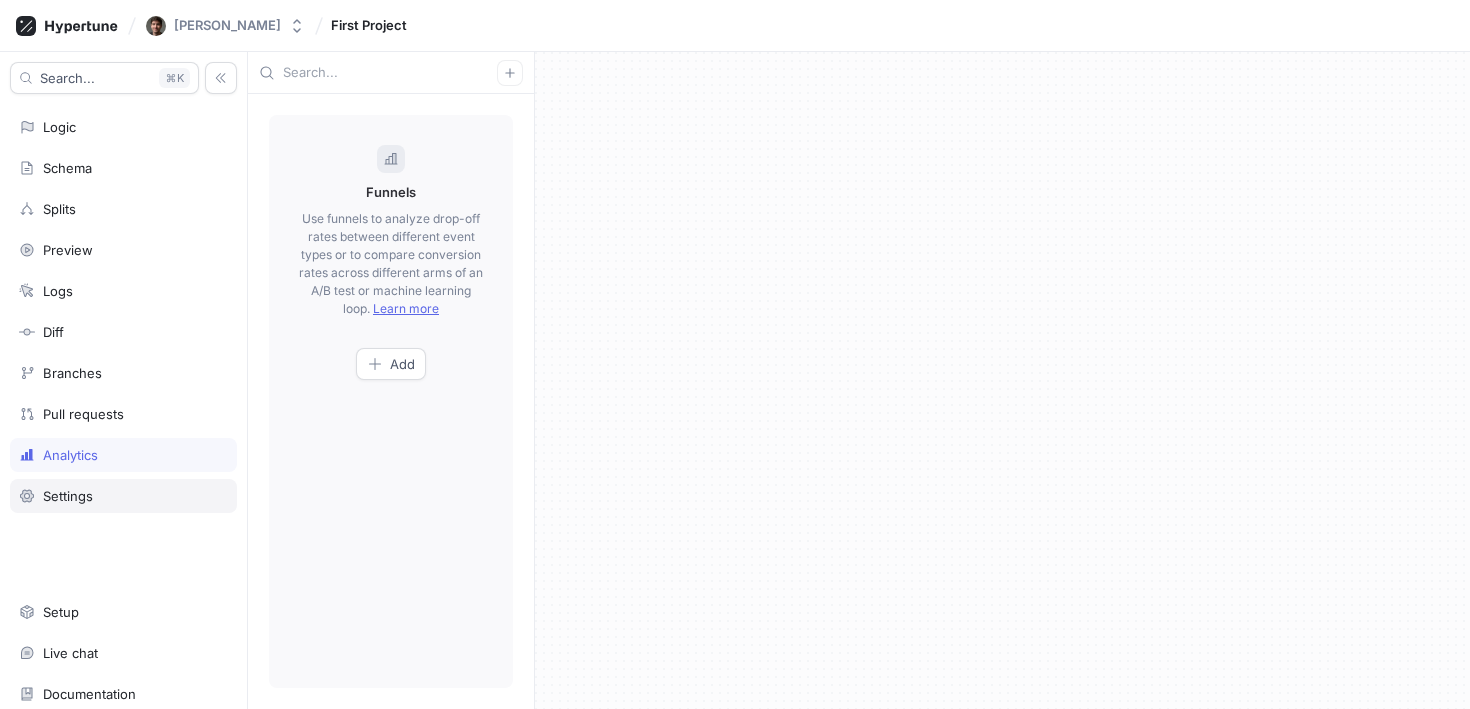 click on "Settings" at bounding box center (123, 496) 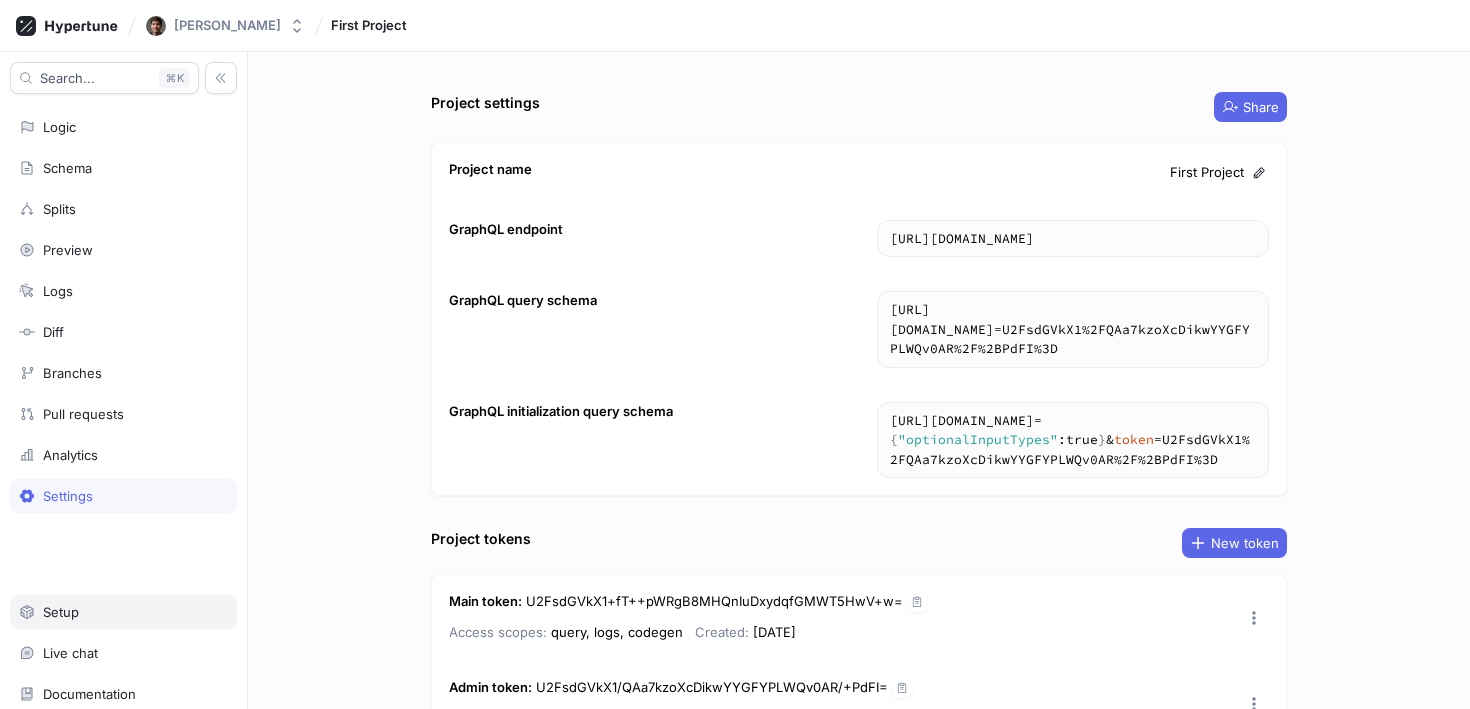 click on "Setup" at bounding box center (123, 612) 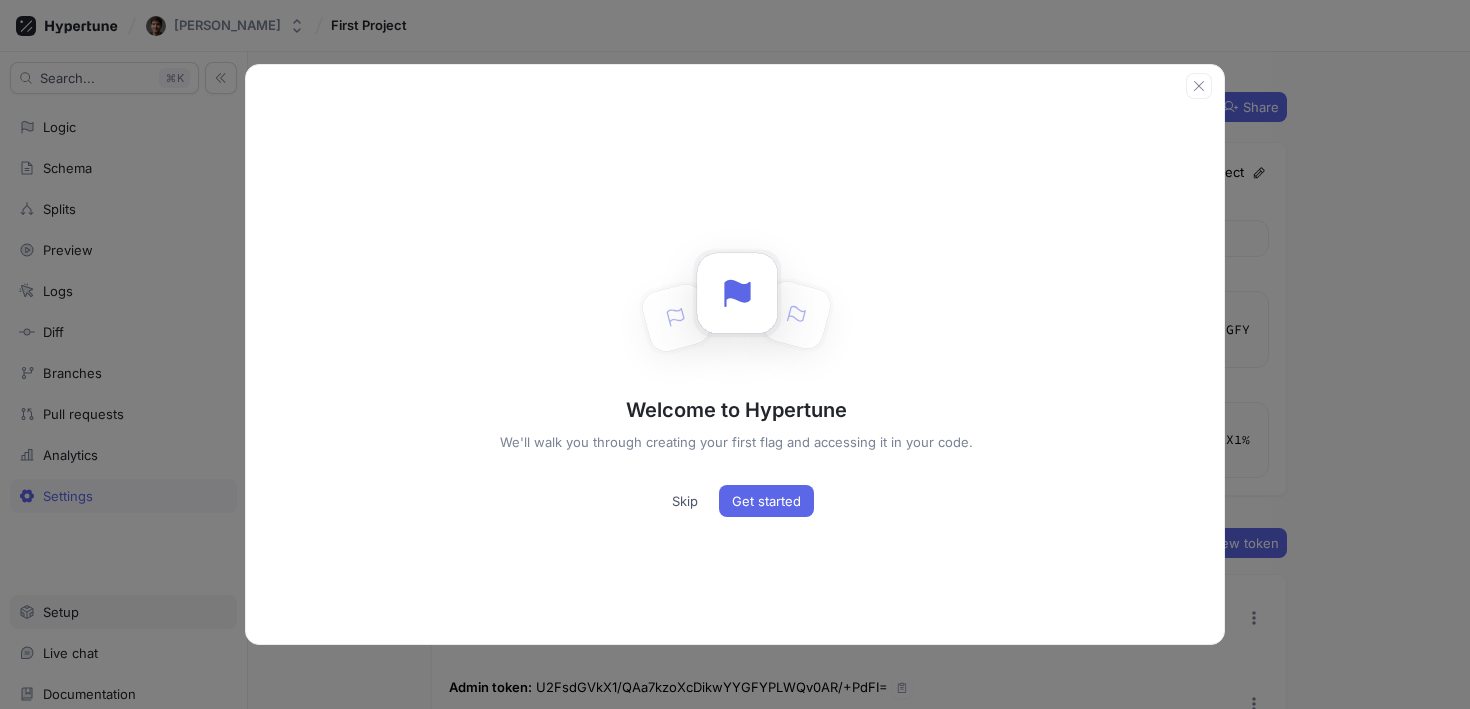 click on "Welcome to Hypertune We'll walk you through creating your first flag and accessing it in your code. Skip Get started" at bounding box center [735, 354] 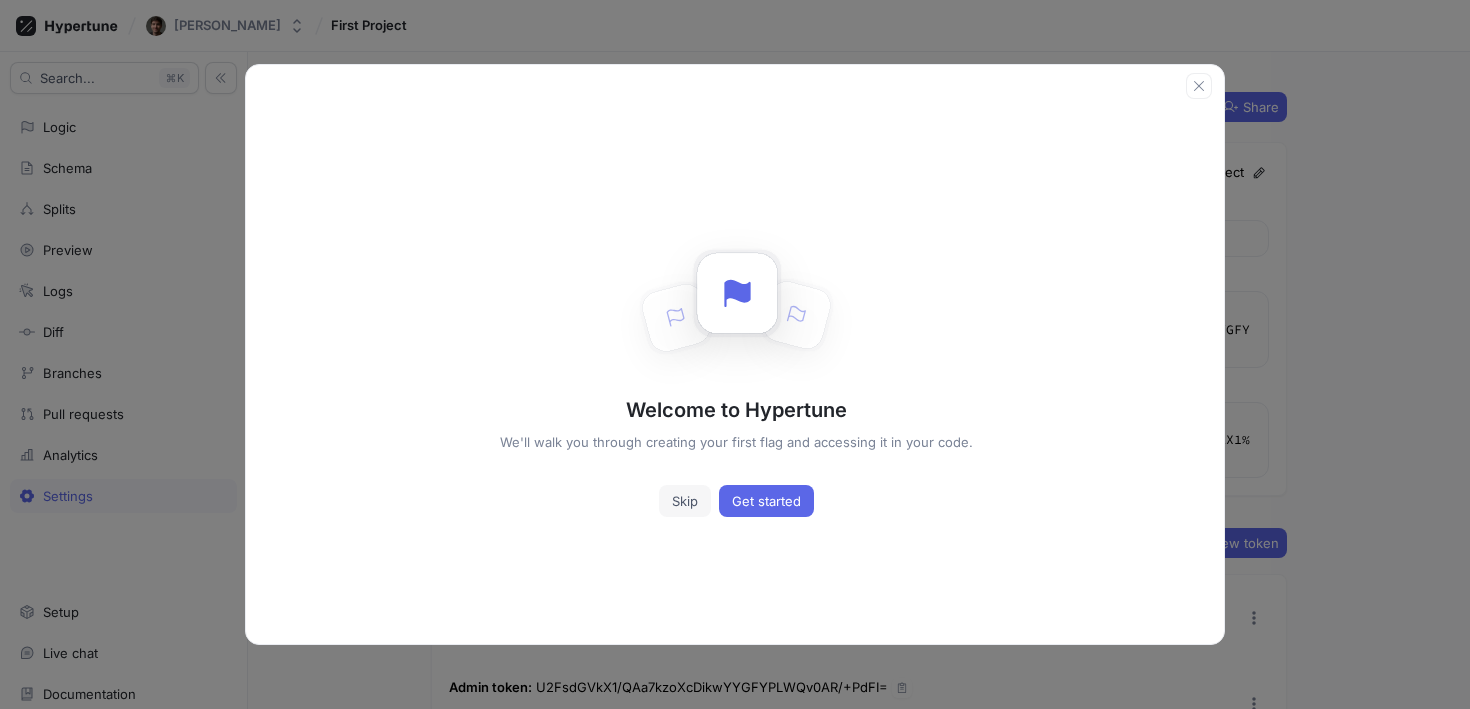 click on "Skip" at bounding box center [685, 501] 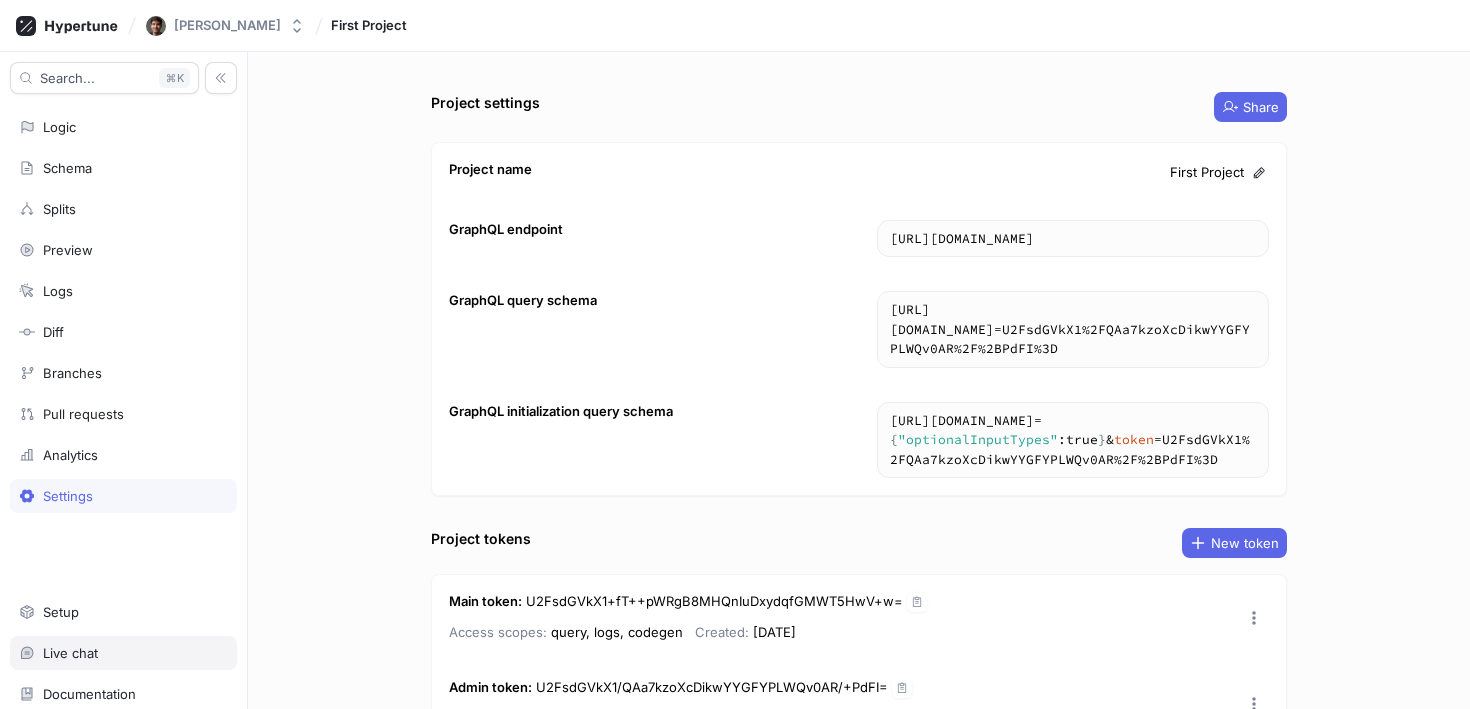 click on "Live chat" at bounding box center [123, 653] 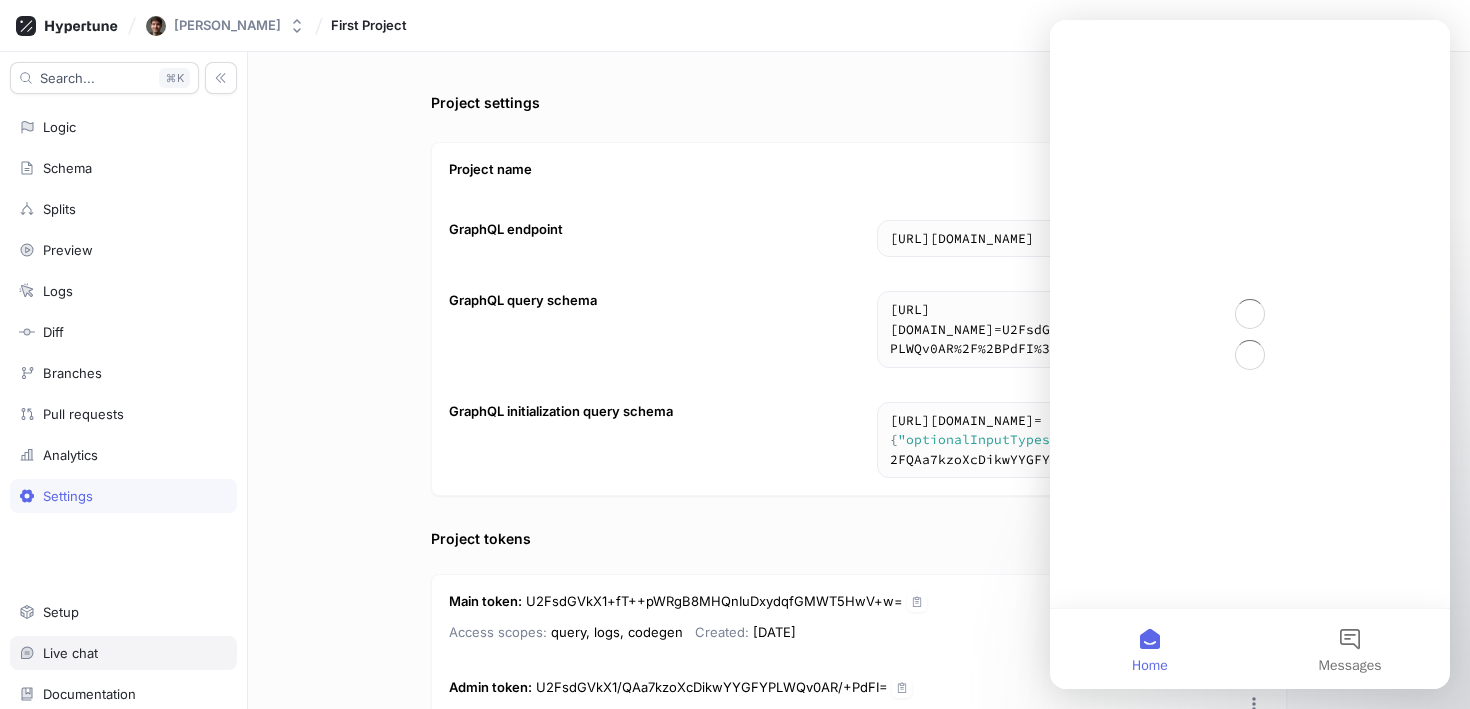 scroll, scrollTop: 0, scrollLeft: 0, axis: both 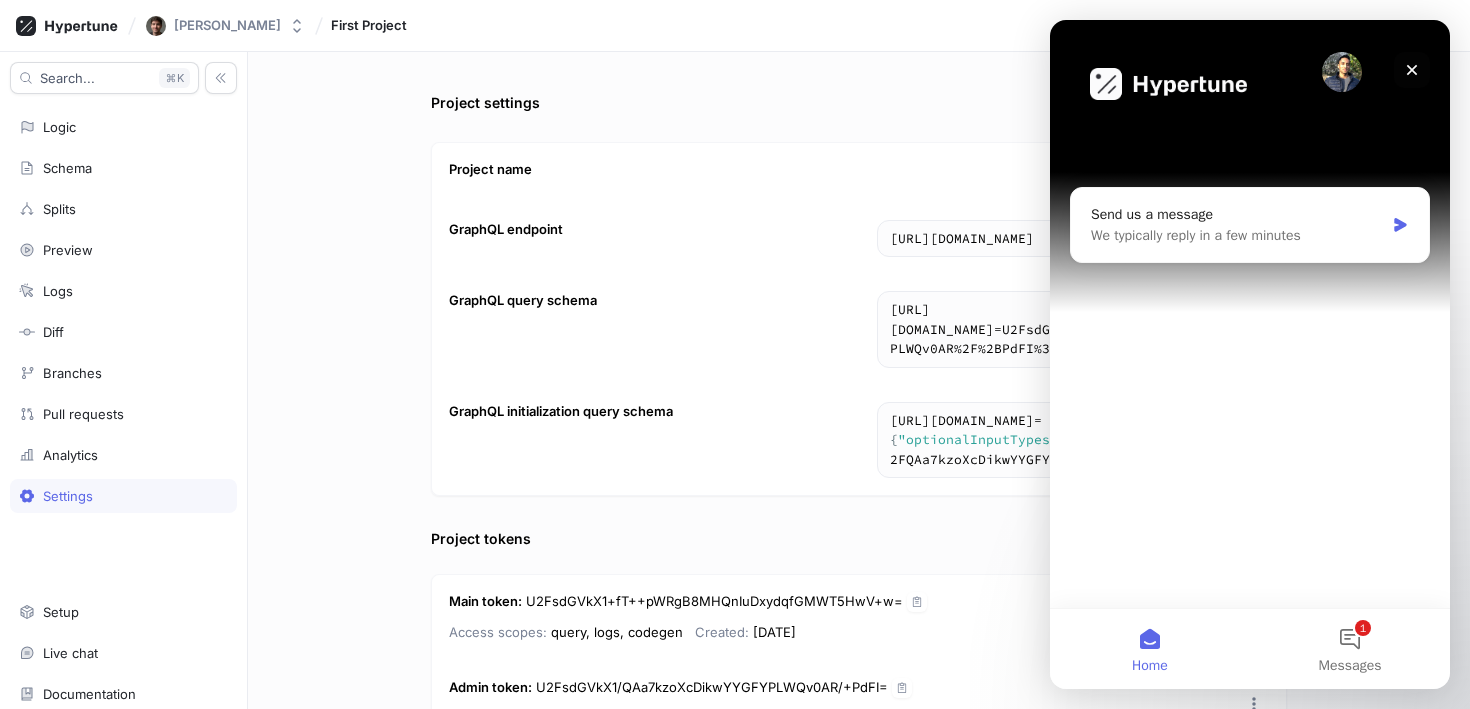 click at bounding box center [1412, 70] 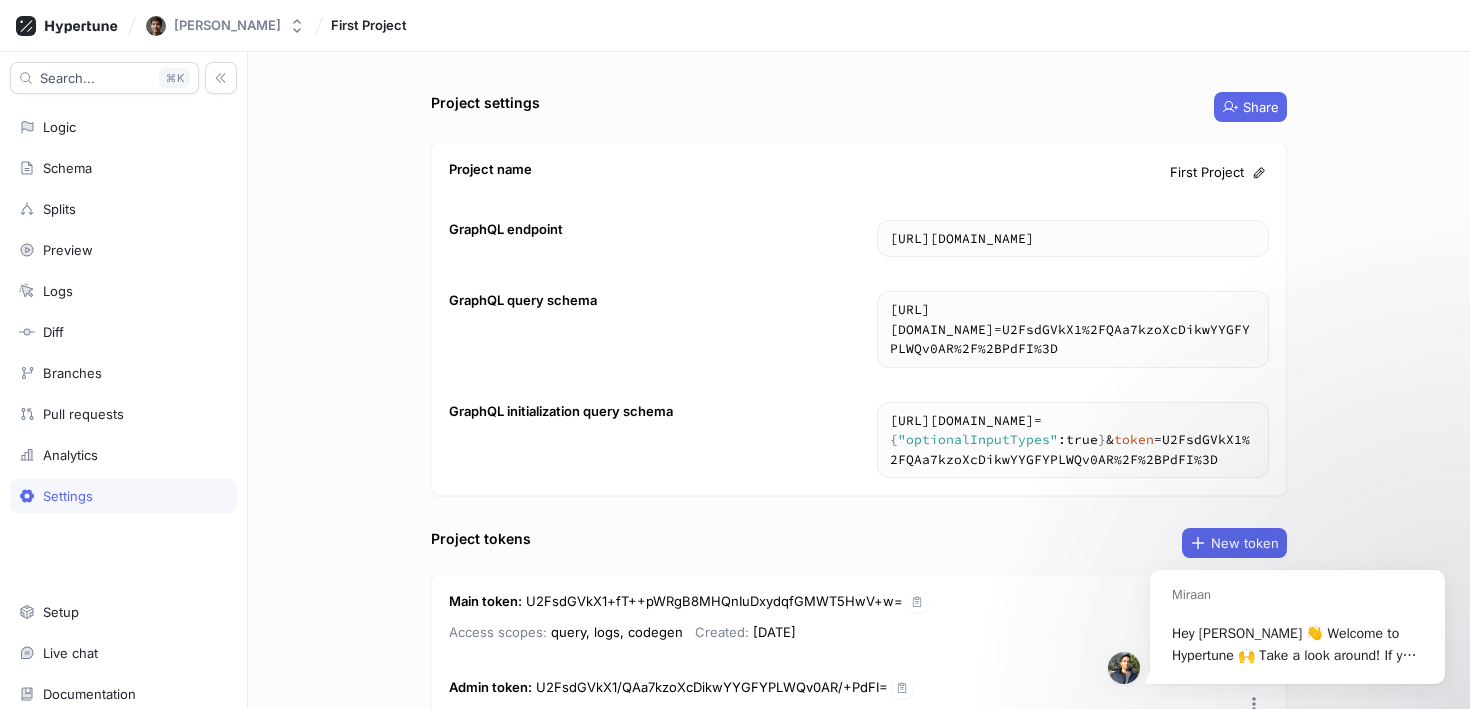 scroll, scrollTop: 0, scrollLeft: 0, axis: both 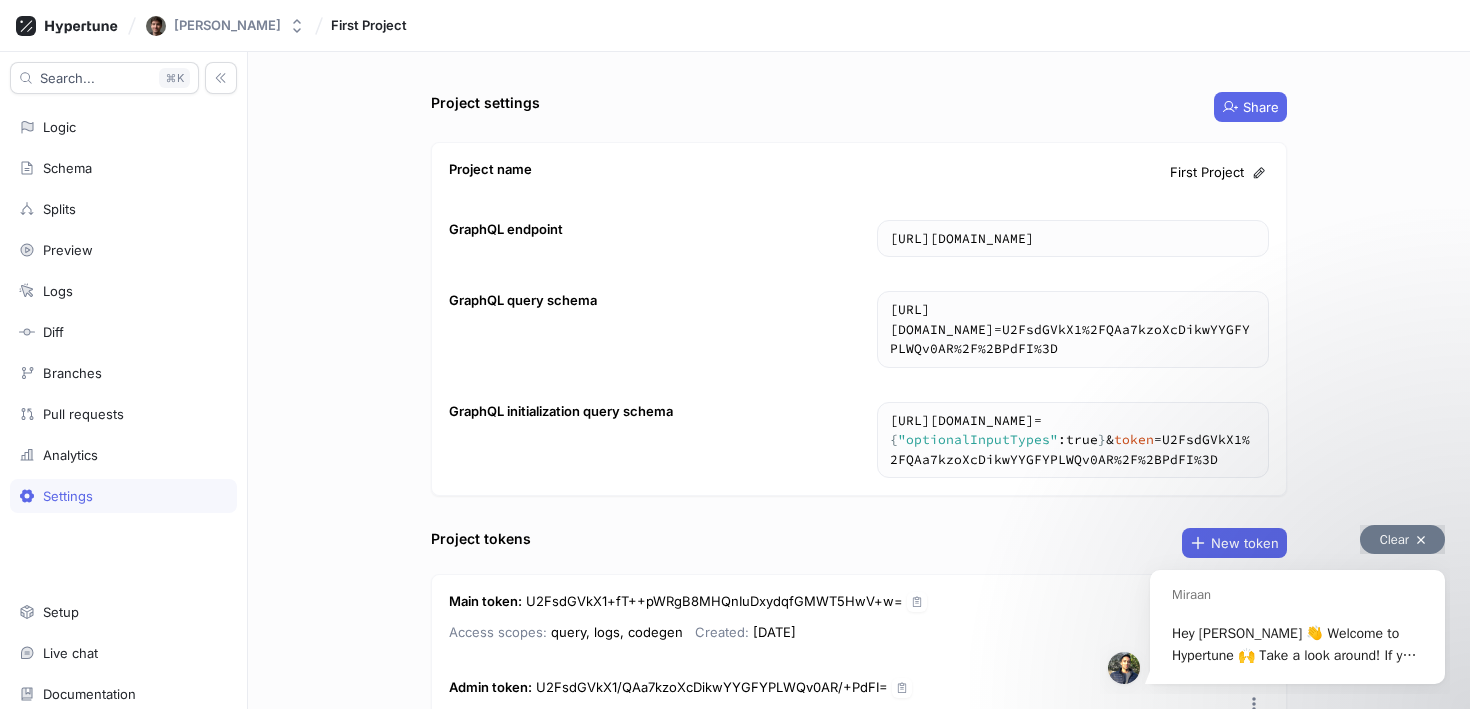 click on "Clear" at bounding box center [1402, 539] 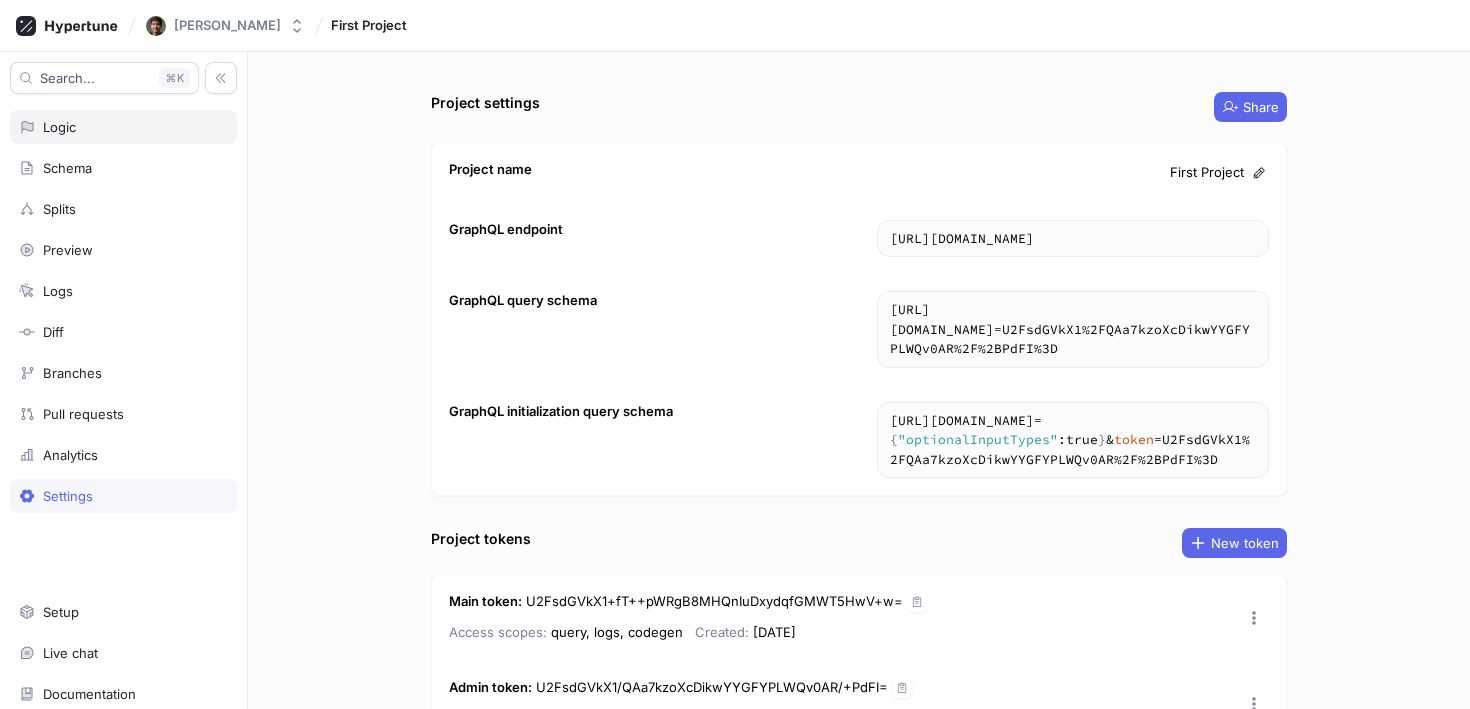 click on "Logic" at bounding box center [123, 127] 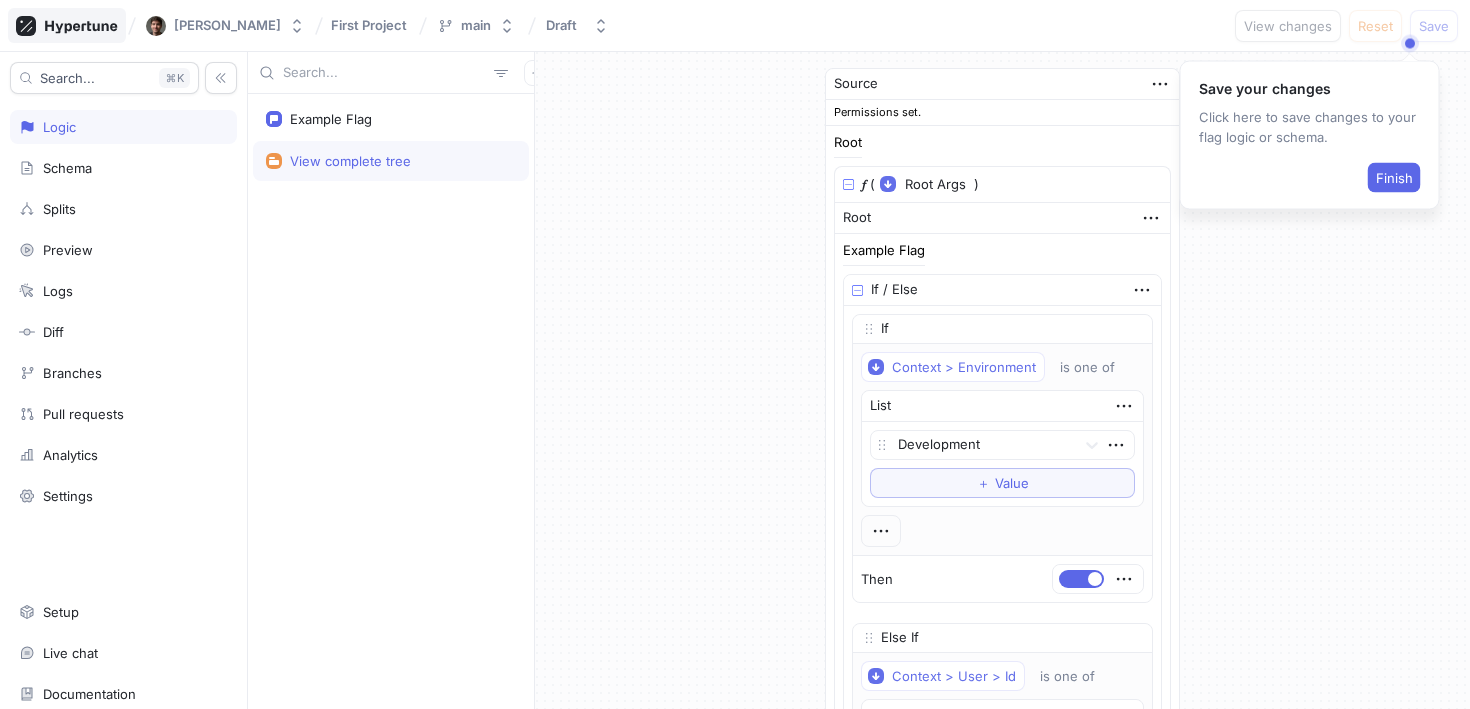 click 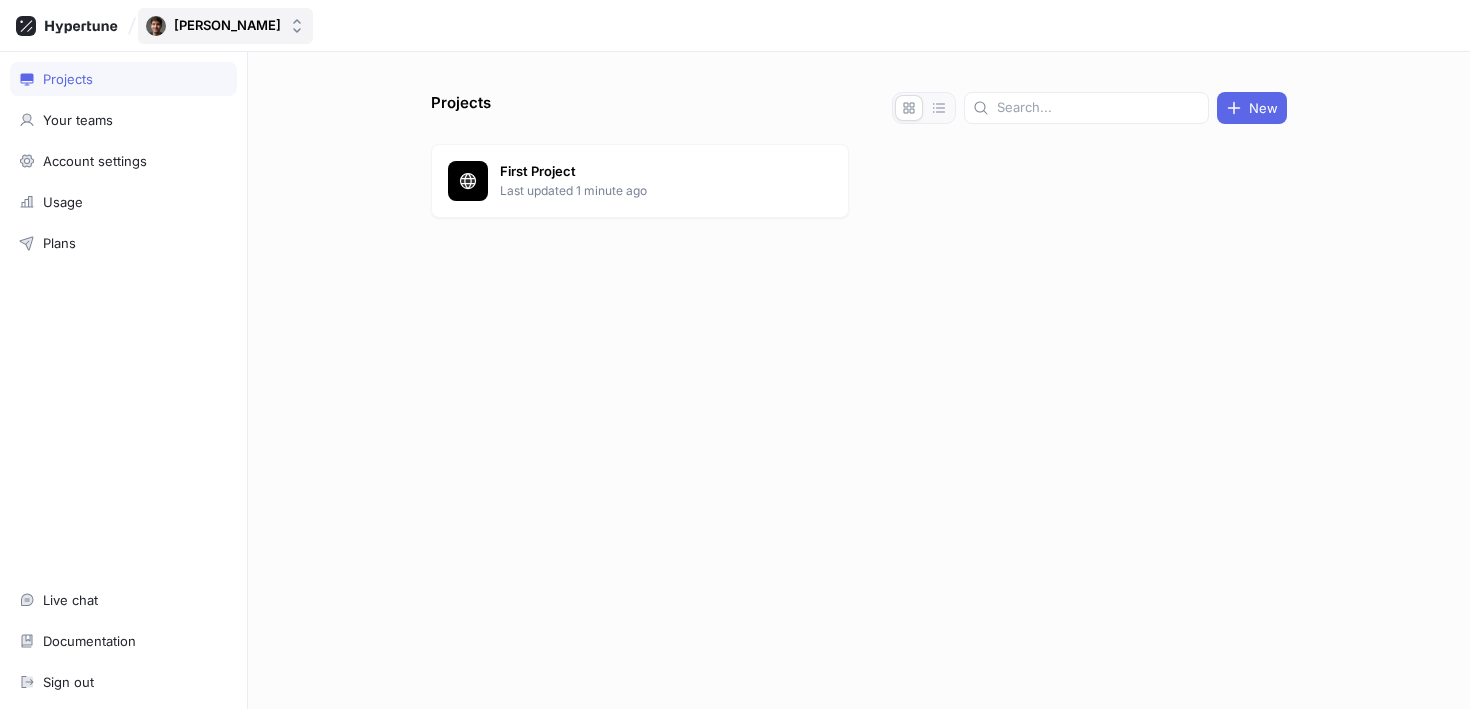 click on "[PERSON_NAME]" at bounding box center (227, 25) 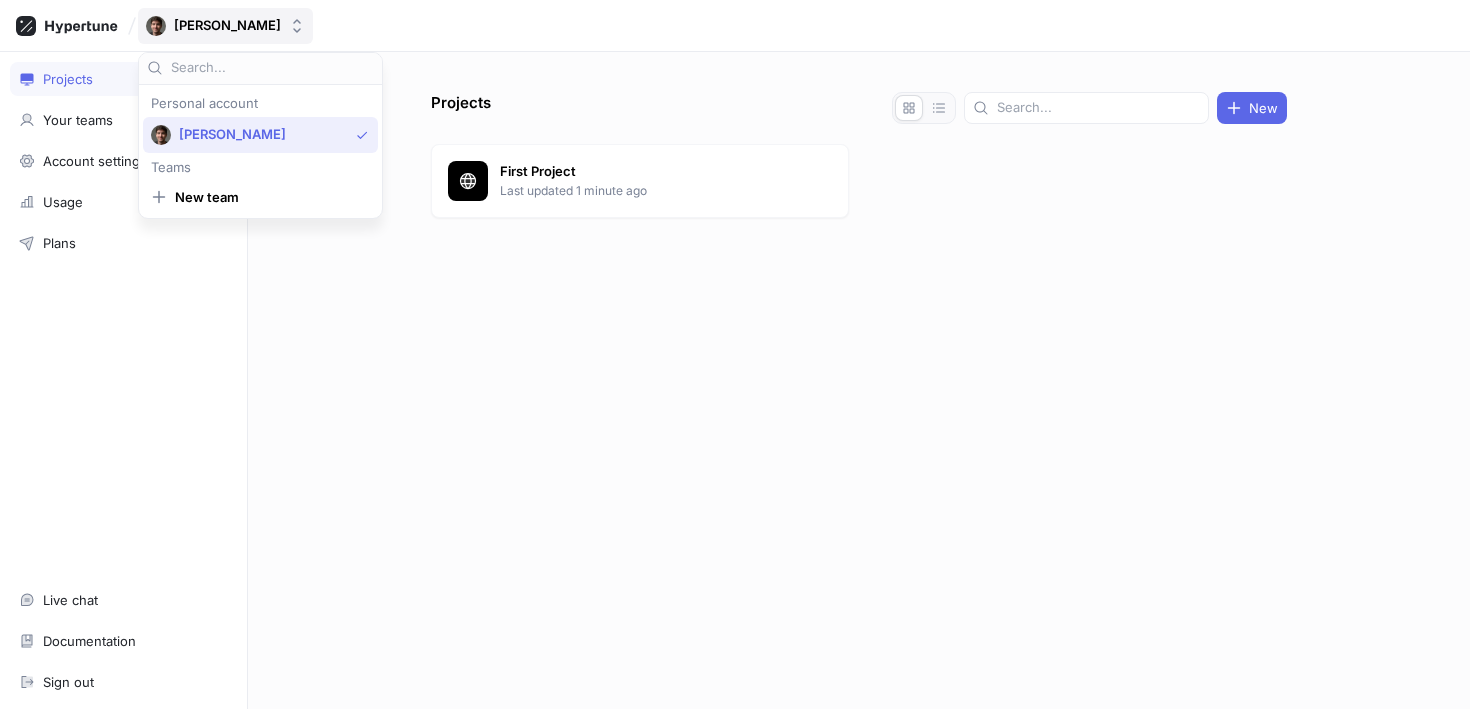 click on "[PERSON_NAME]" at bounding box center (227, 25) 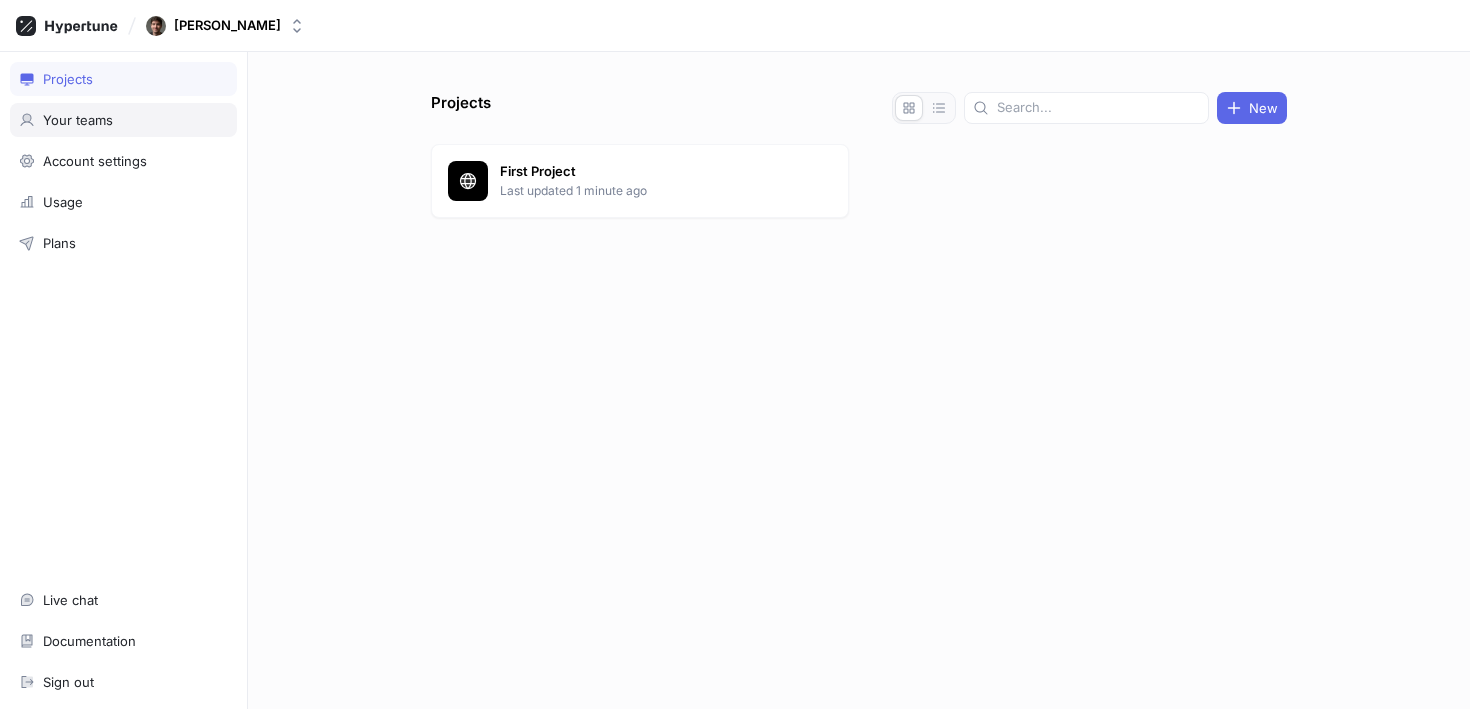 click on "Your teams" at bounding box center (123, 120) 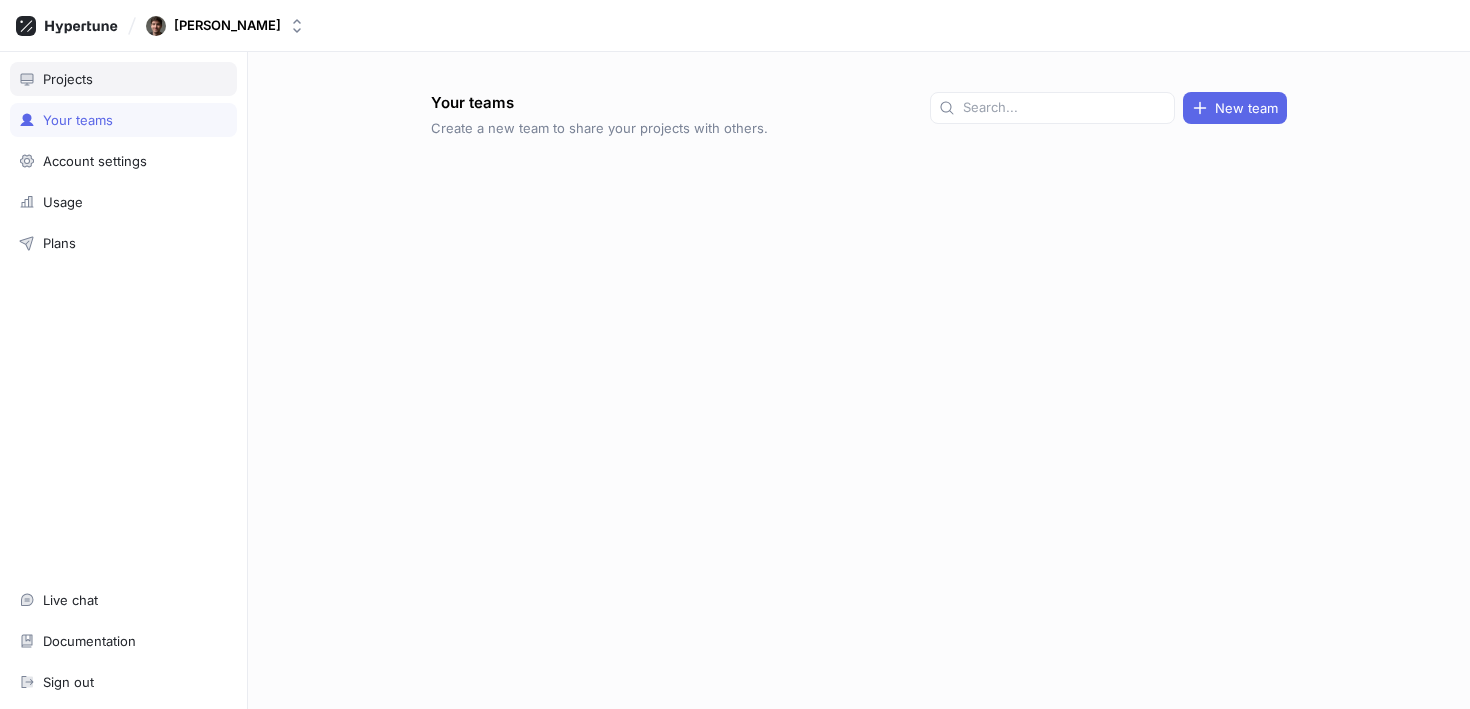 click on "Projects" at bounding box center [123, 79] 